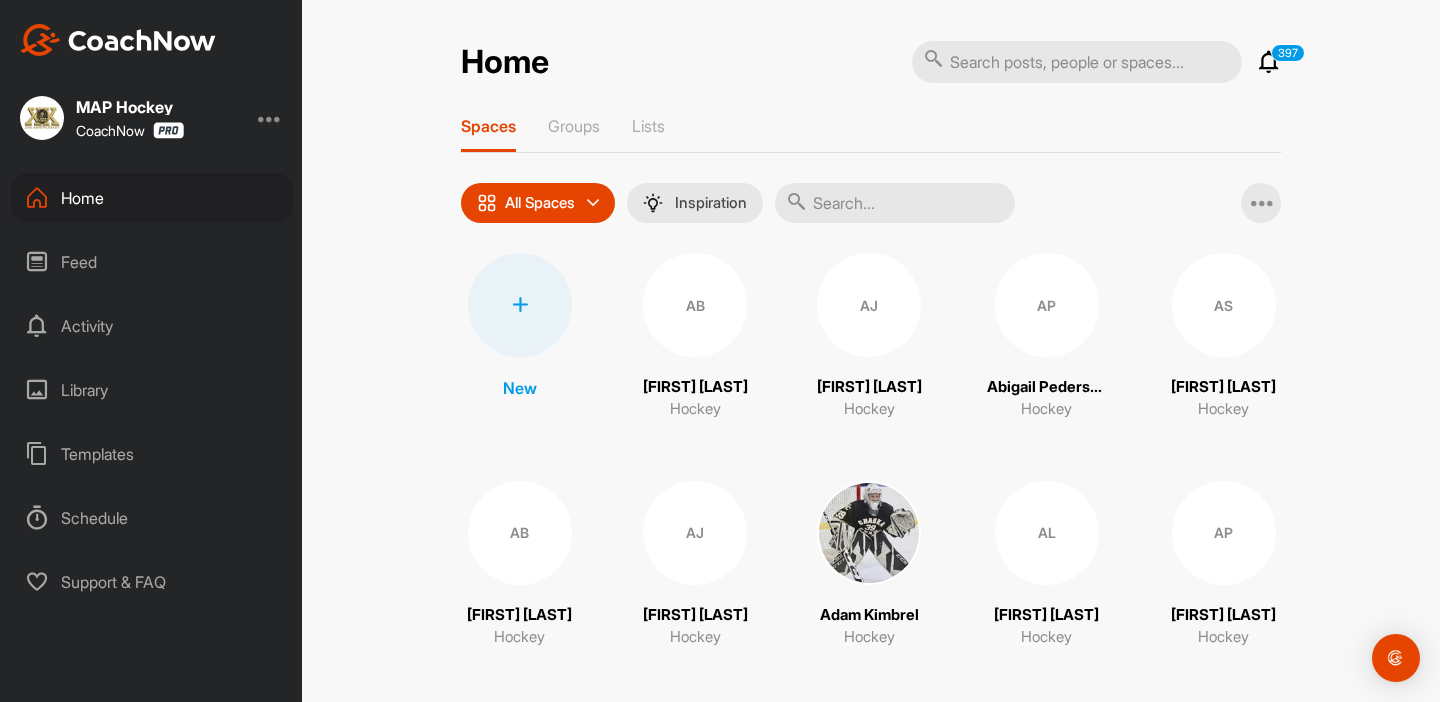 scroll, scrollTop: 0, scrollLeft: 0, axis: both 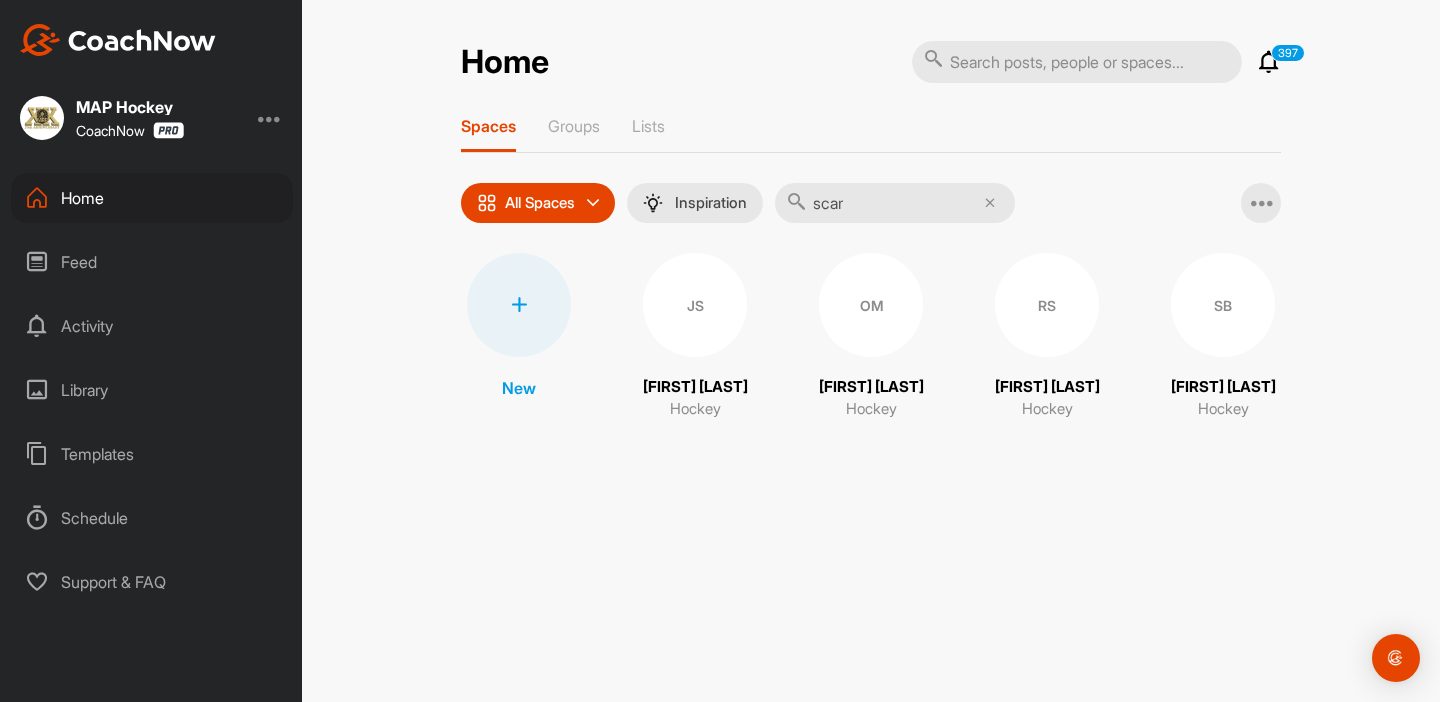 type on "scar" 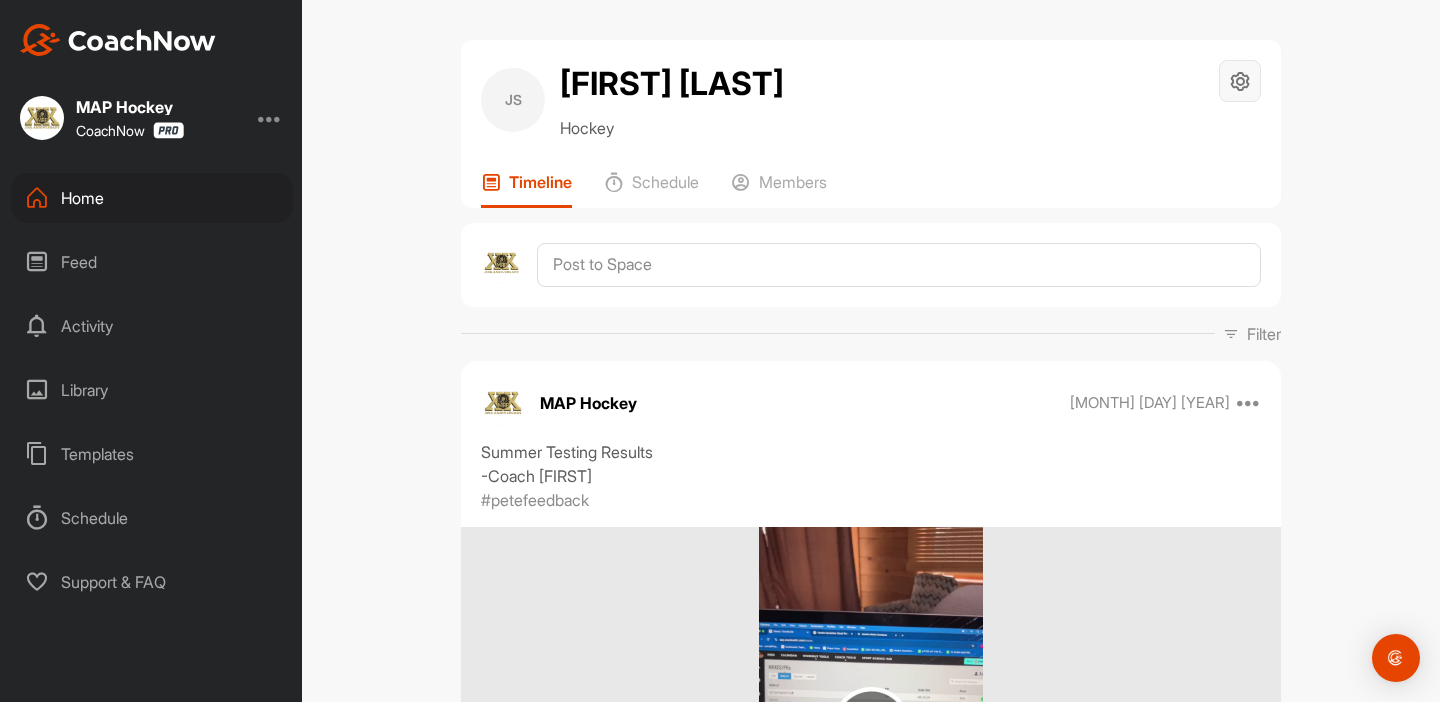 click at bounding box center [1240, 81] 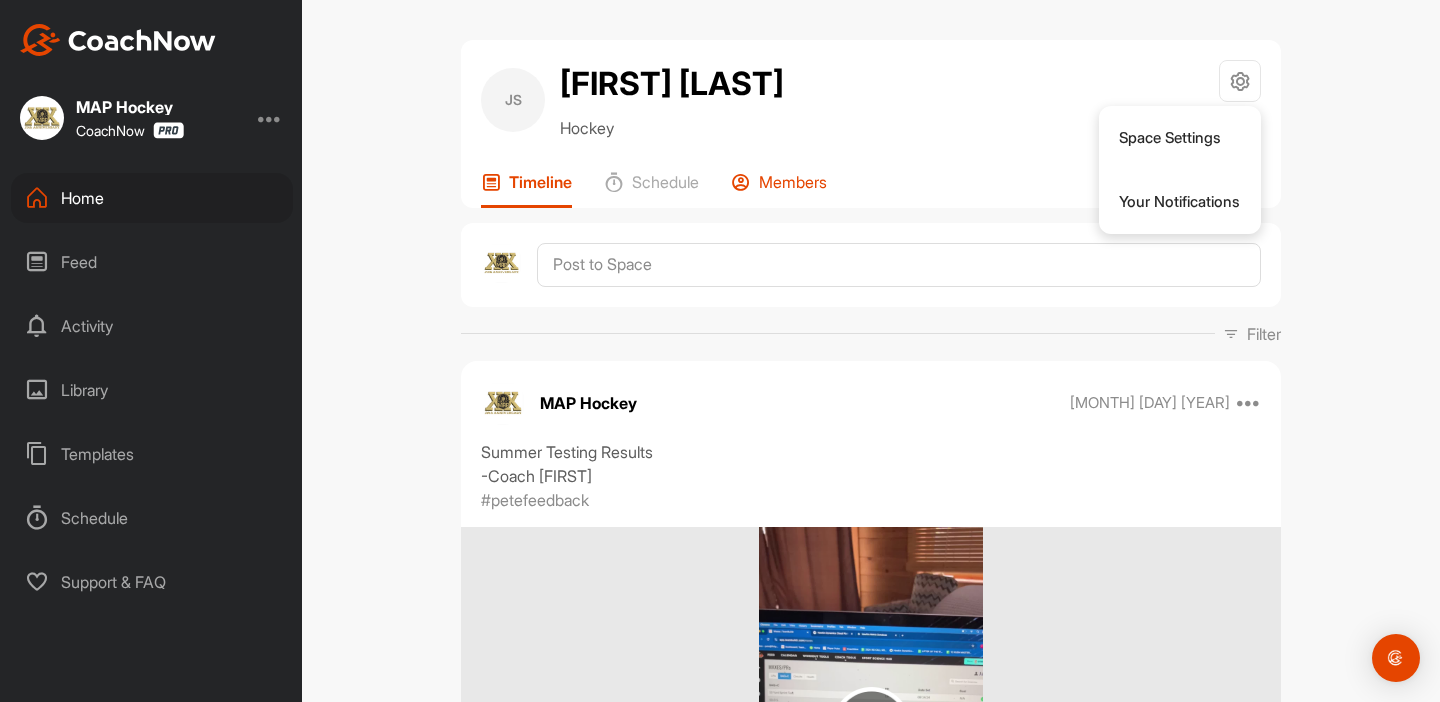 click on "Members" at bounding box center [779, 190] 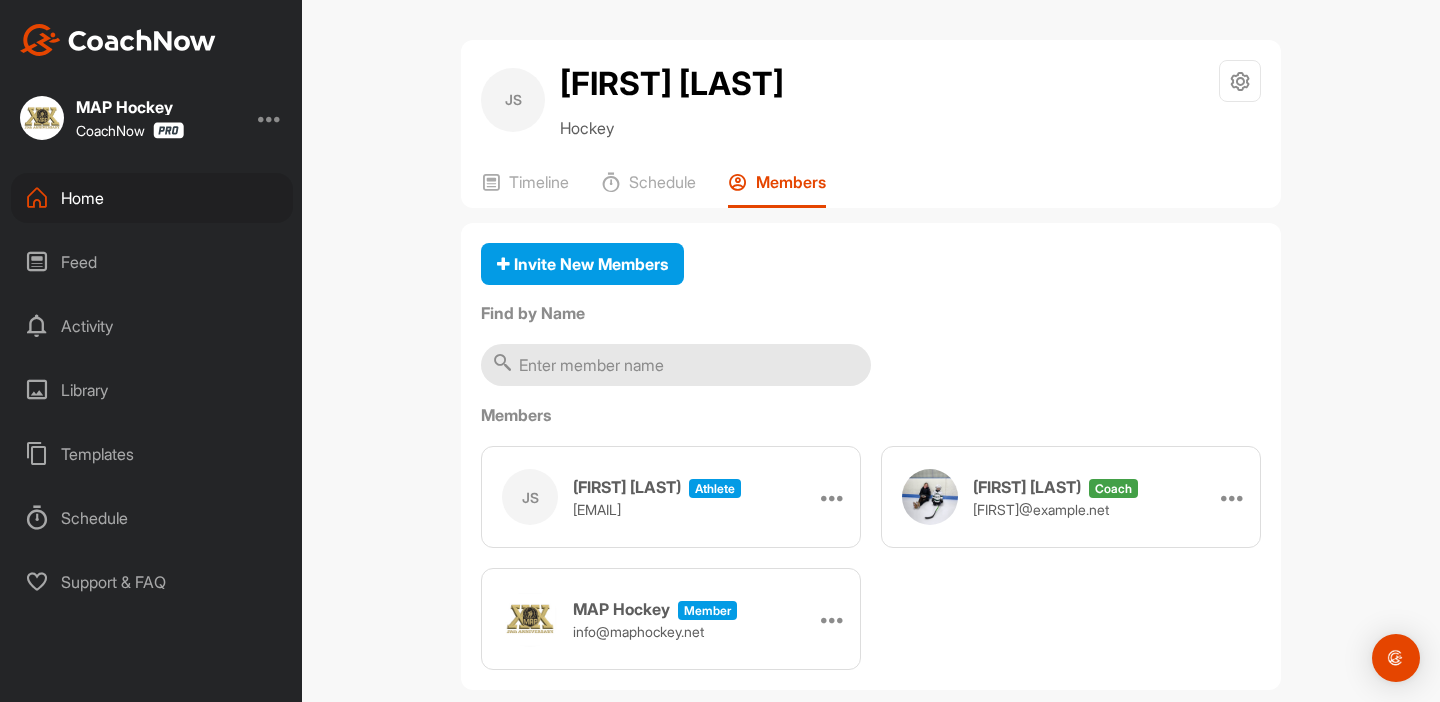 click at bounding box center (676, 365) 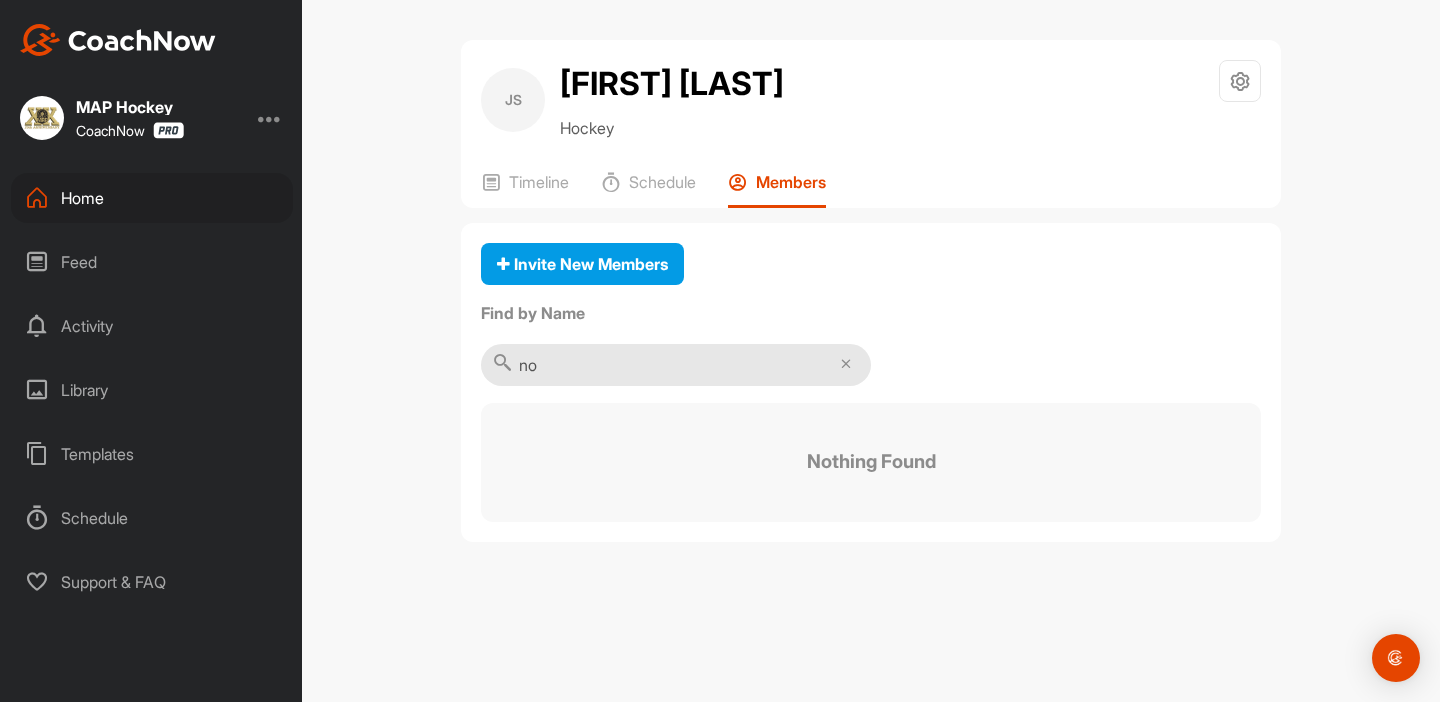 type on "n" 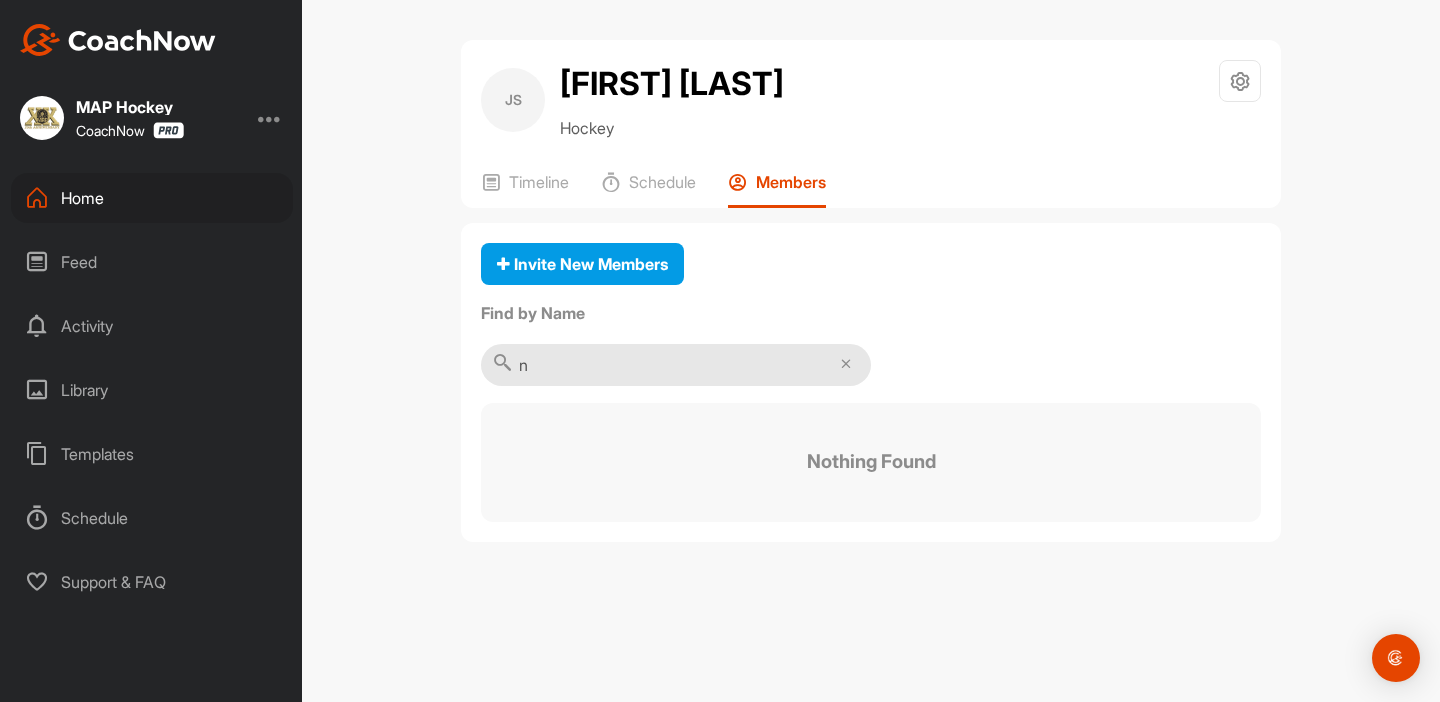 type 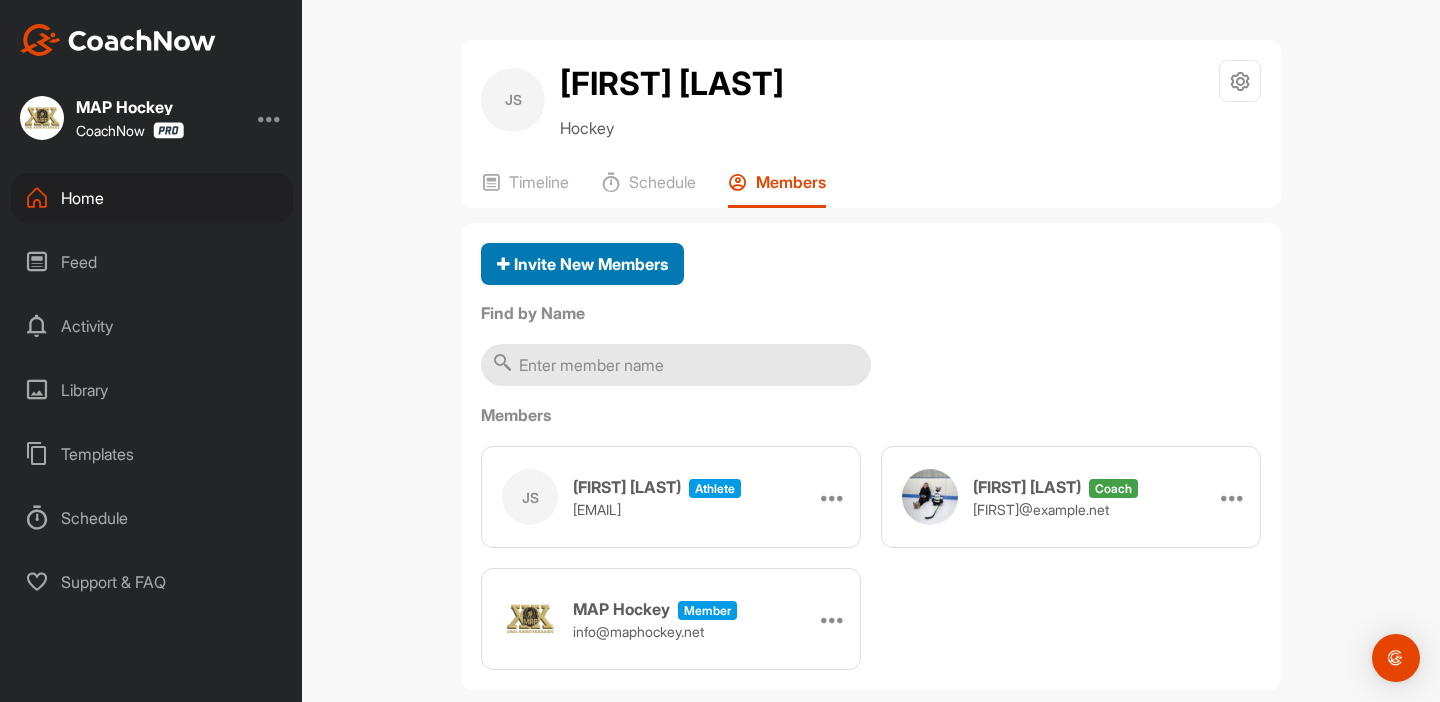 click on "Invite New Members" at bounding box center [582, 264] 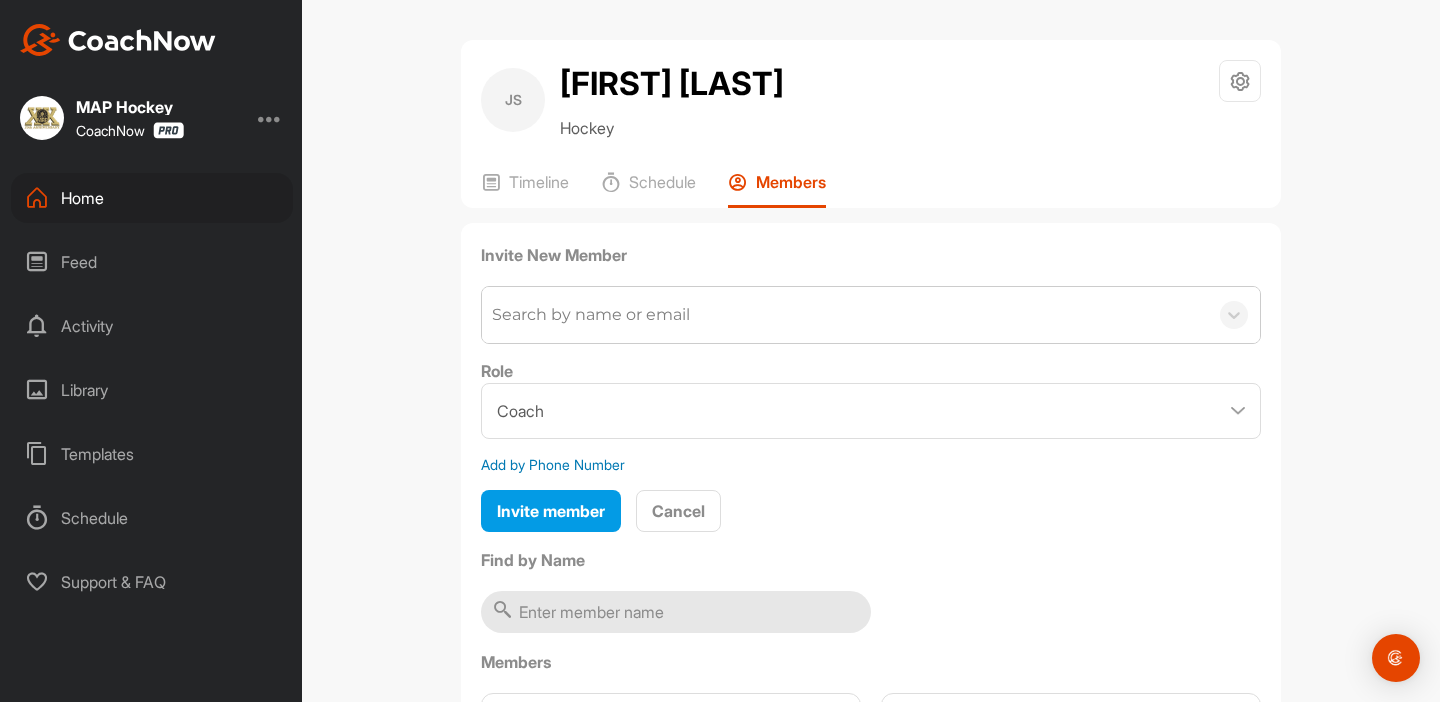 click on "Search by name or email" at bounding box center [845, 315] 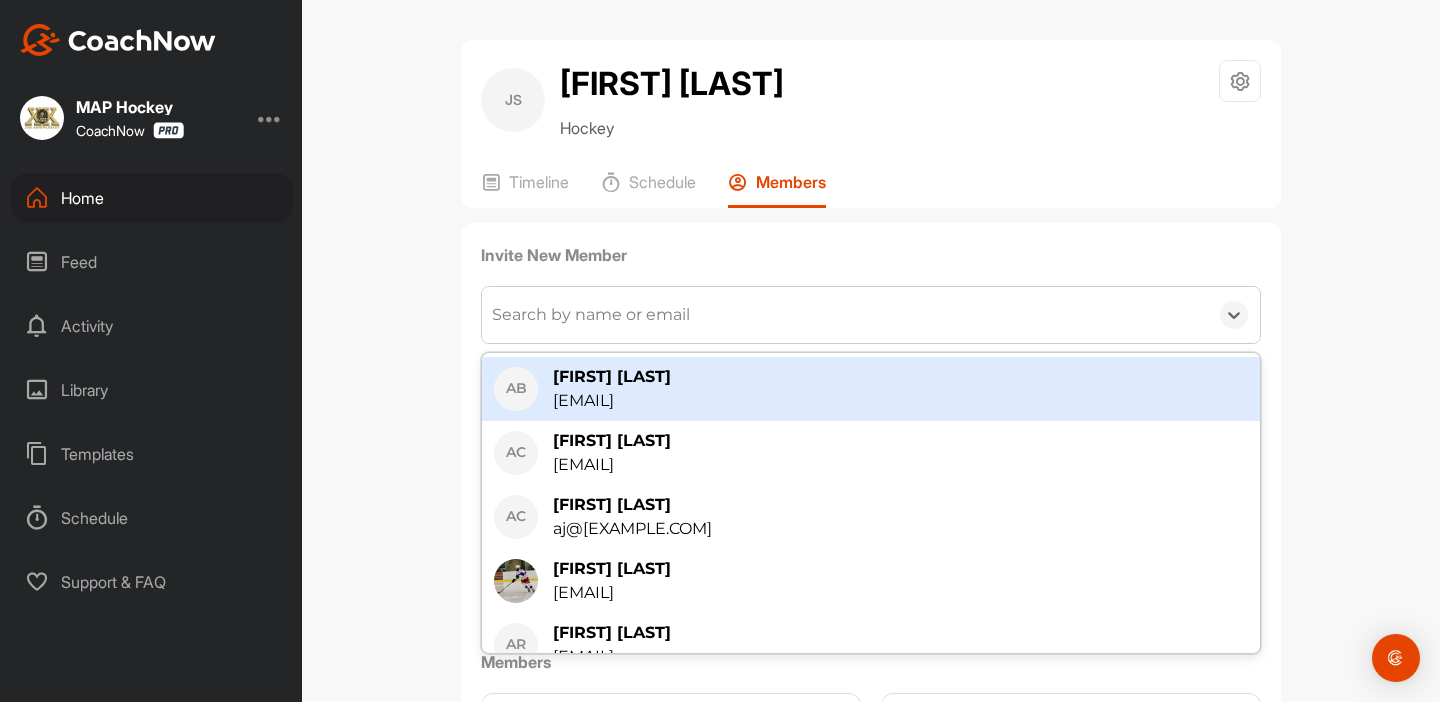 click on "Search by name or email" at bounding box center (845, 315) 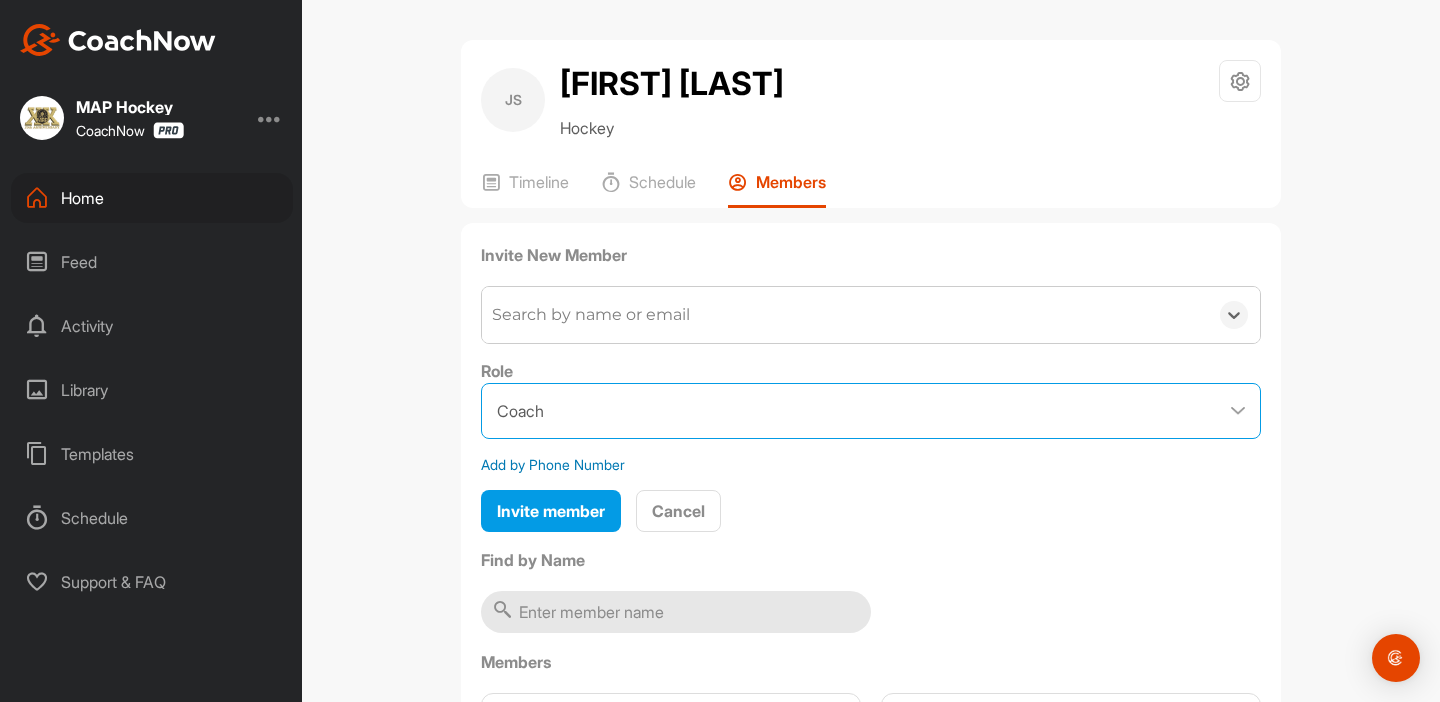 click on "Coach Member" at bounding box center [871, 411] 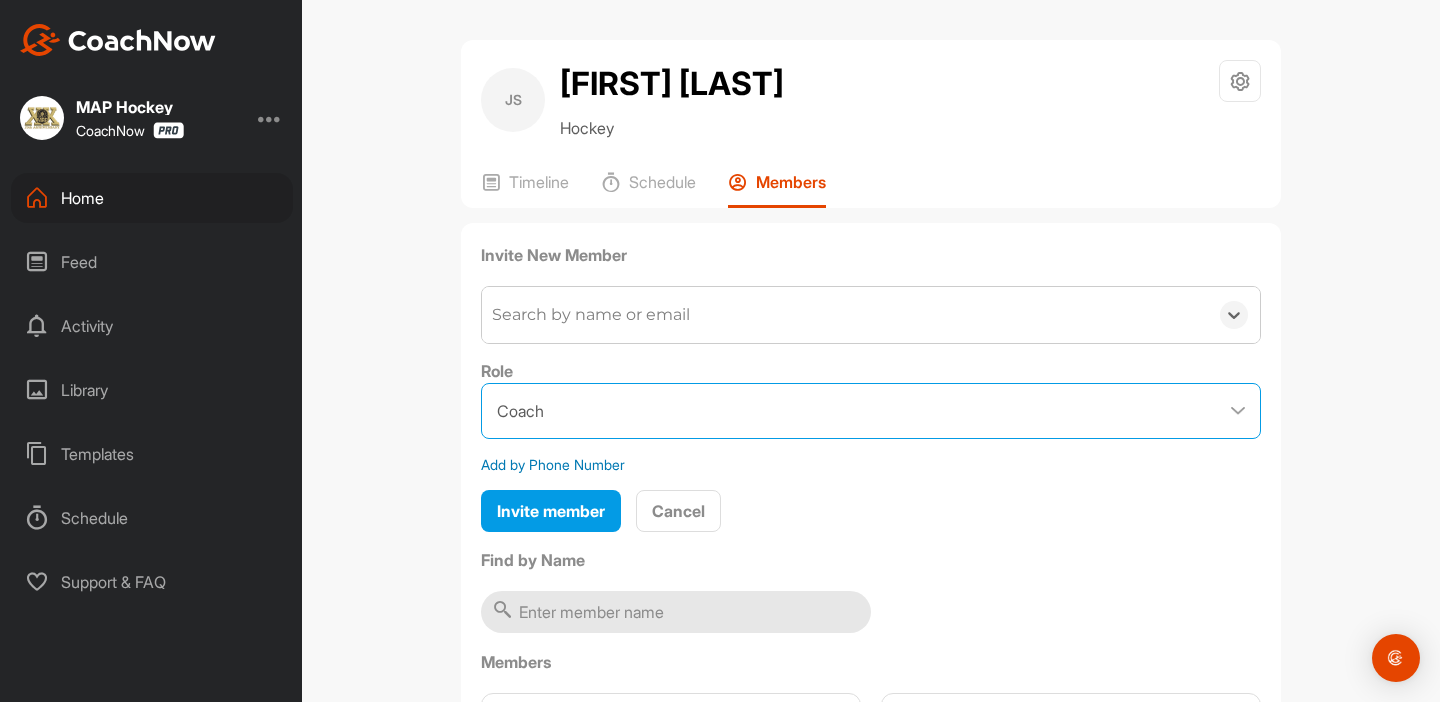 select on "contributor" 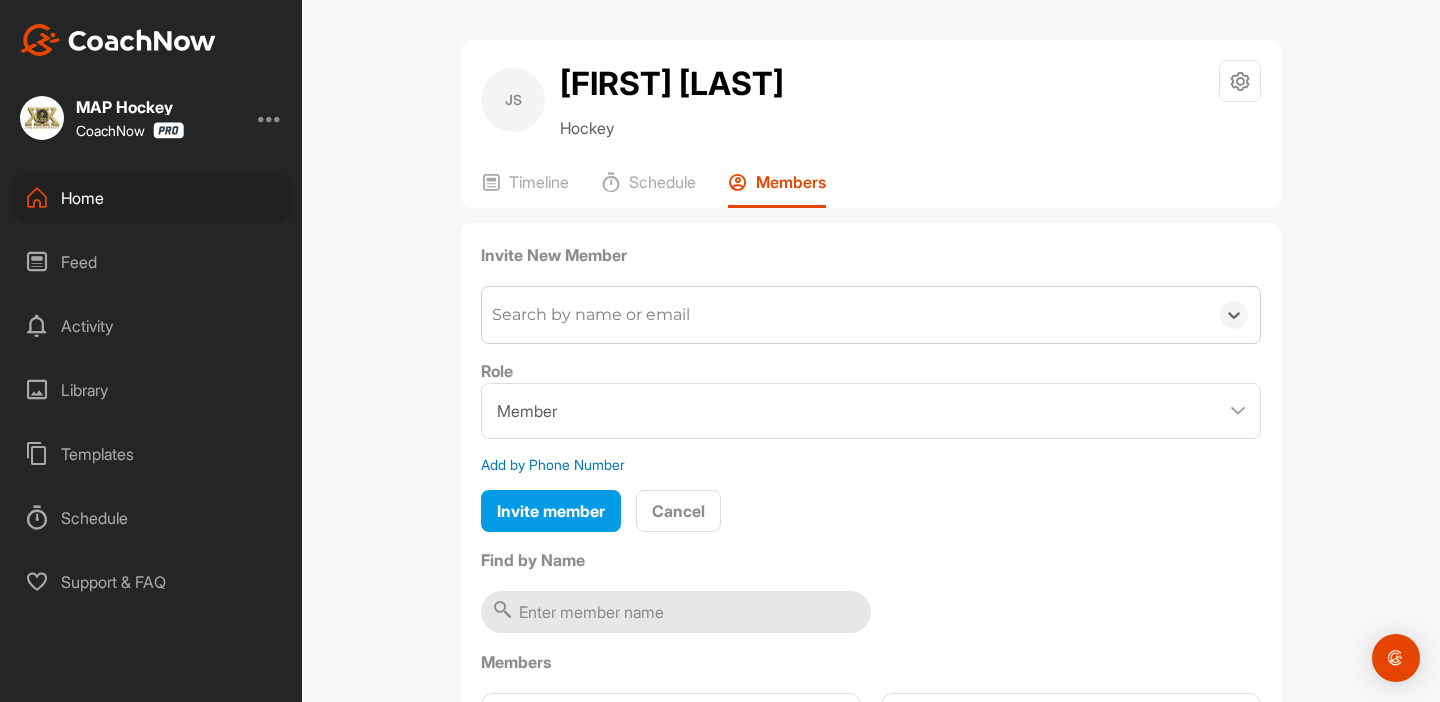 click on "Search by name or email" at bounding box center (845, 315) 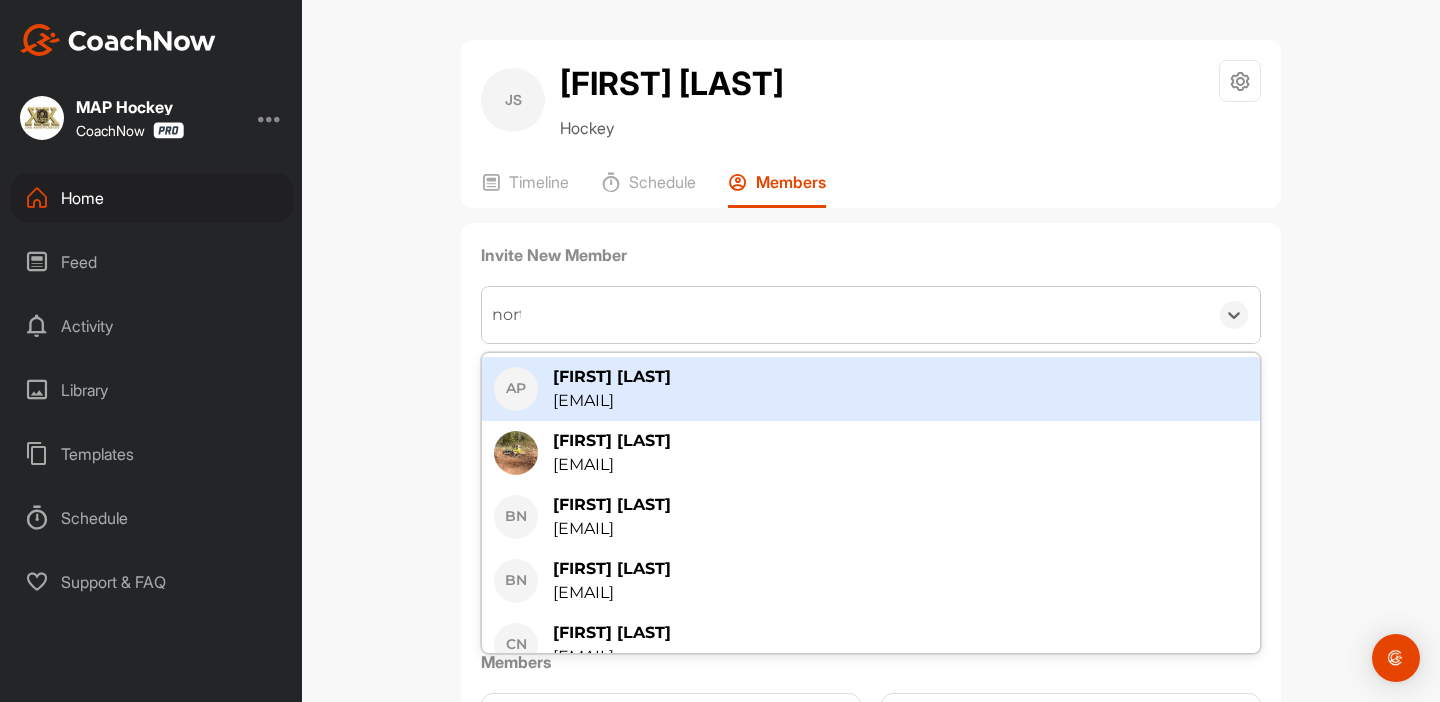 type on "north" 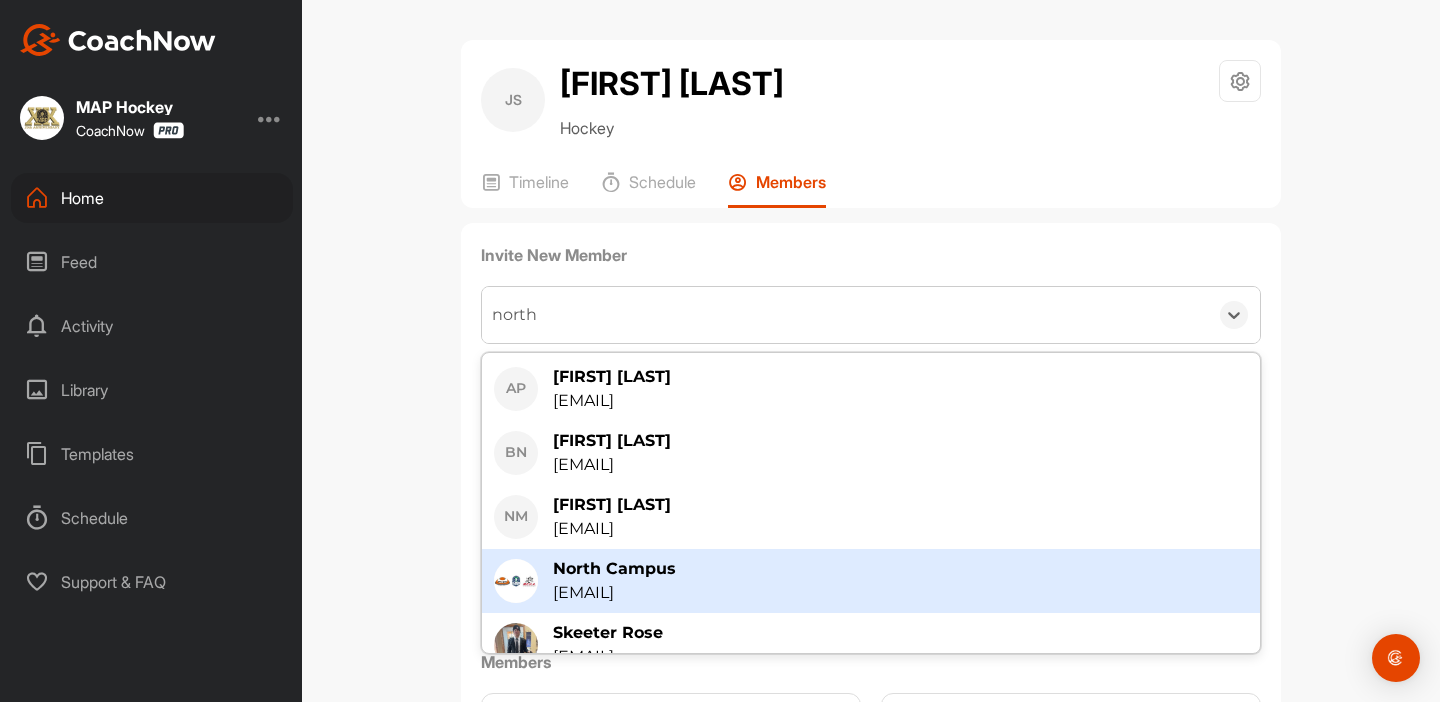 click on "[EMAIL]" at bounding box center (614, 593) 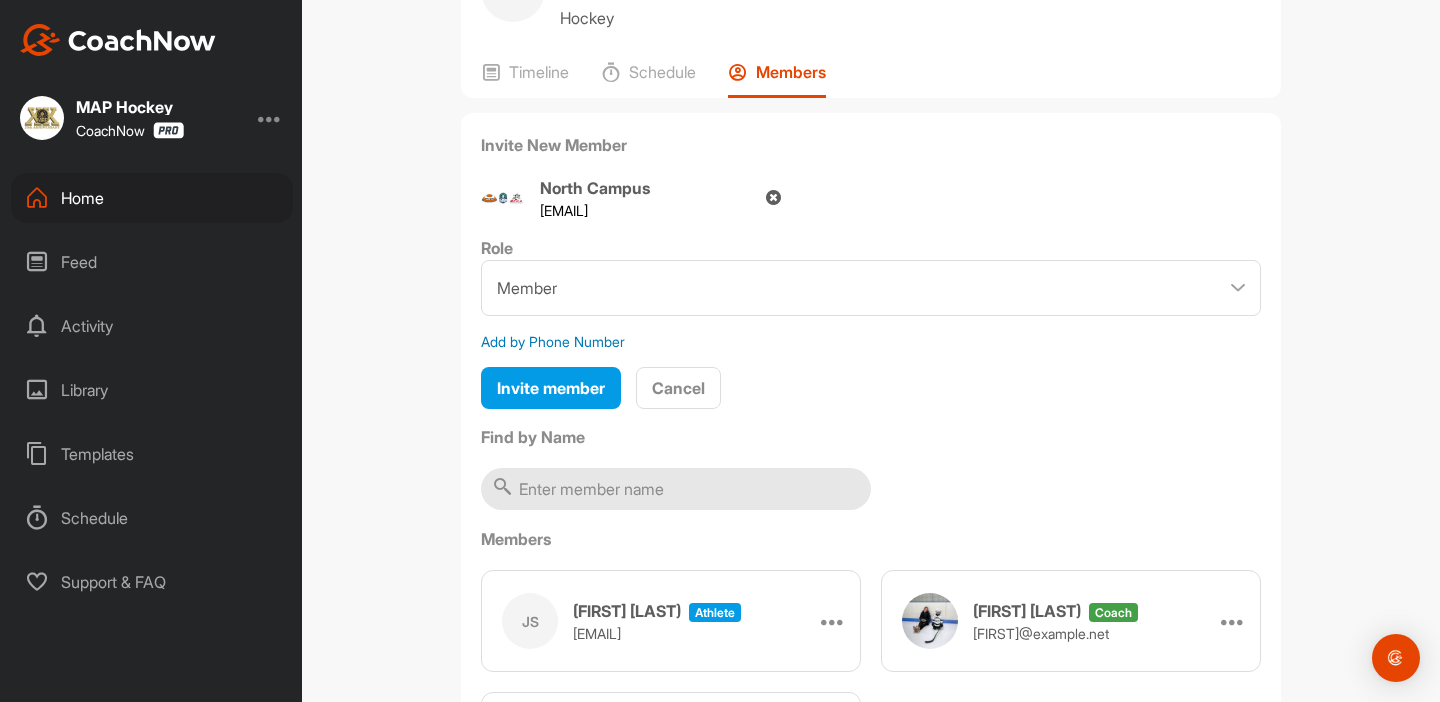 scroll, scrollTop: 134, scrollLeft: 0, axis: vertical 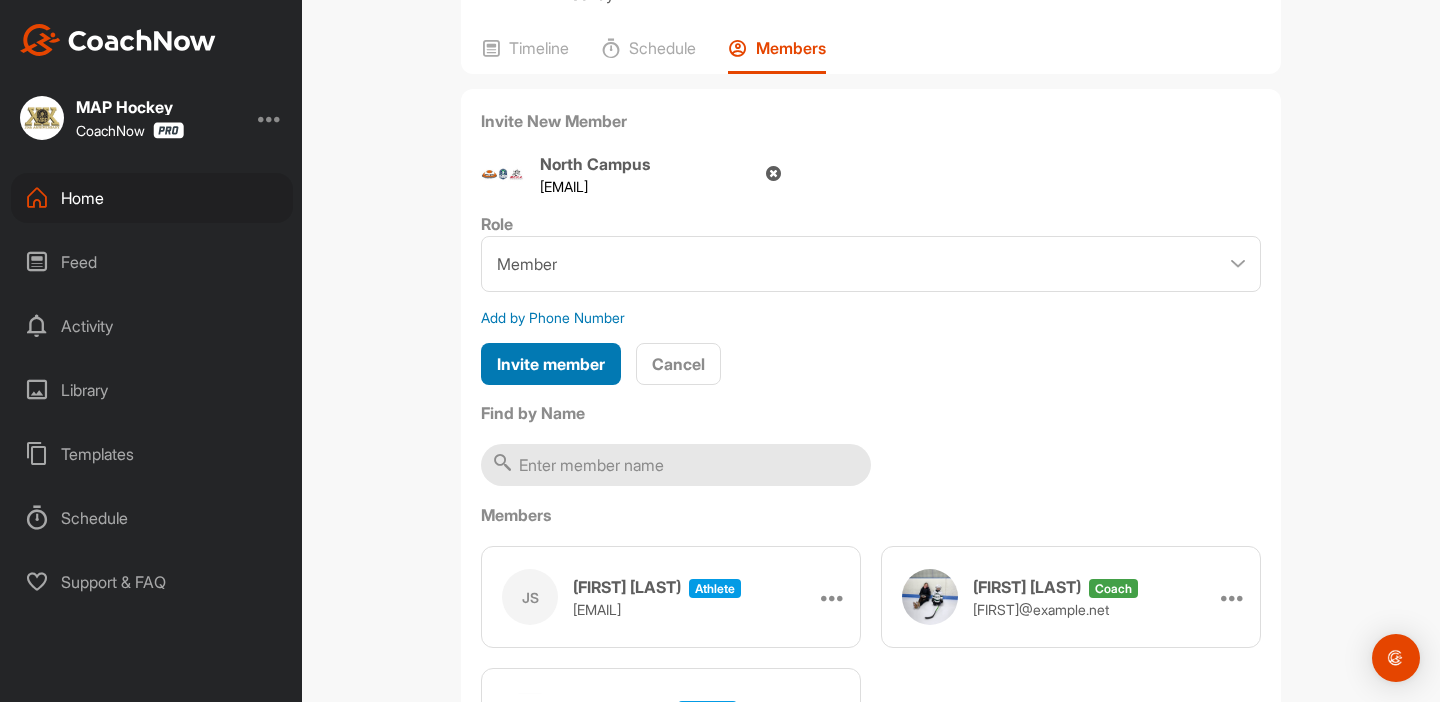 click on "Invite member" at bounding box center [551, 364] 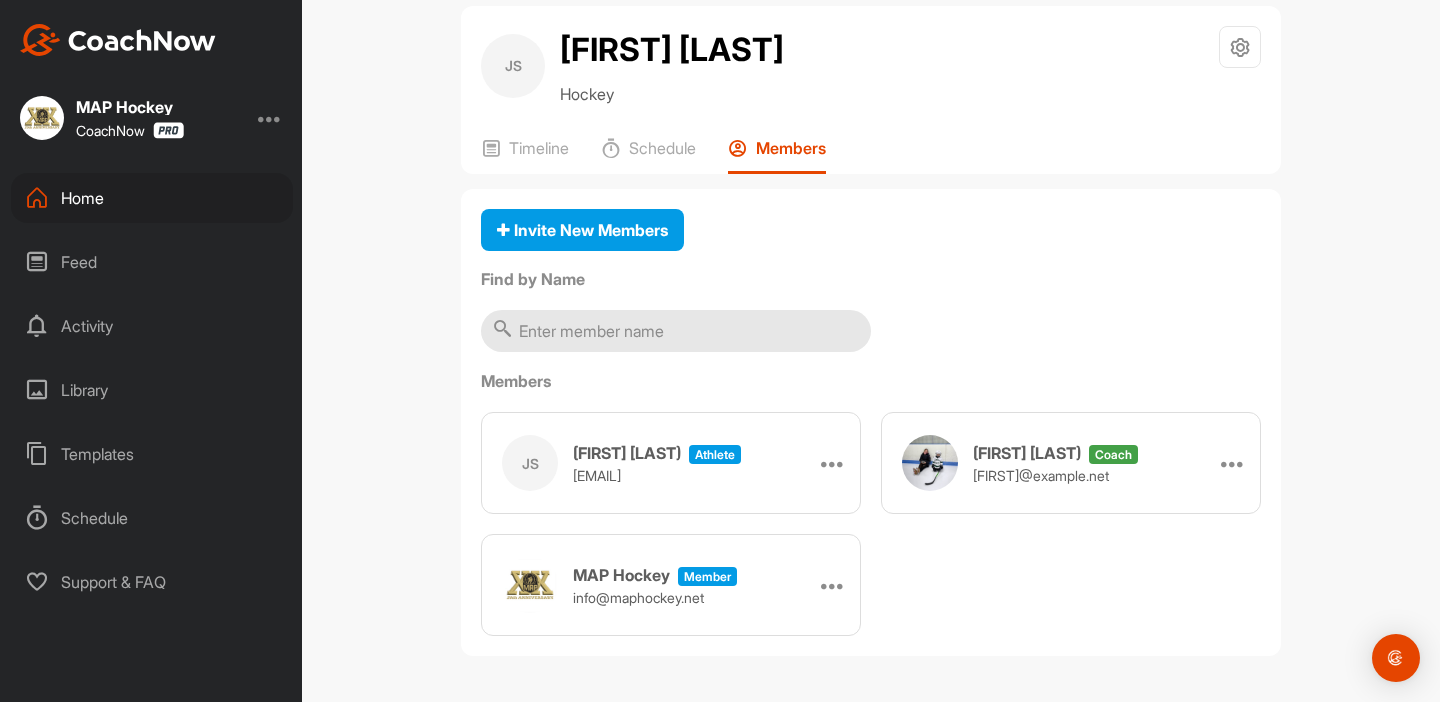 scroll, scrollTop: 0, scrollLeft: 0, axis: both 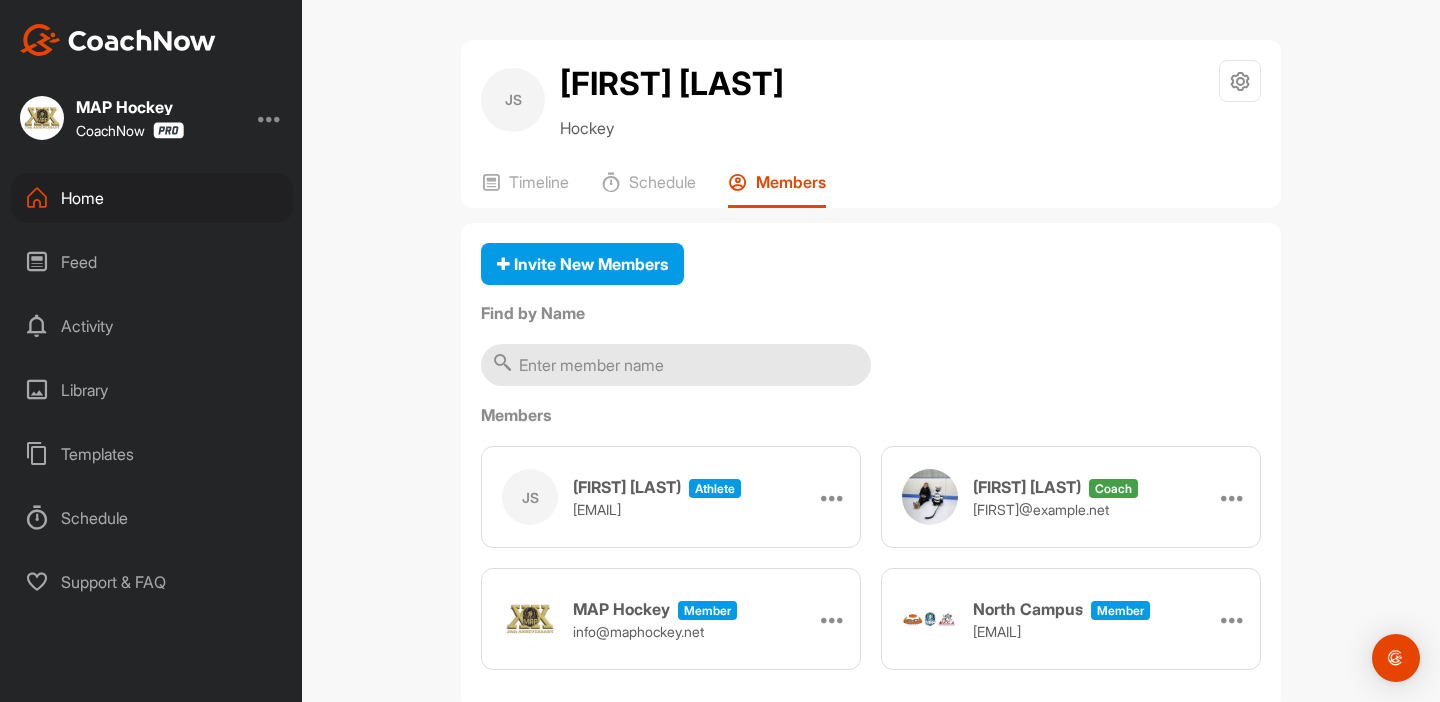 click on "Home" at bounding box center [152, 198] 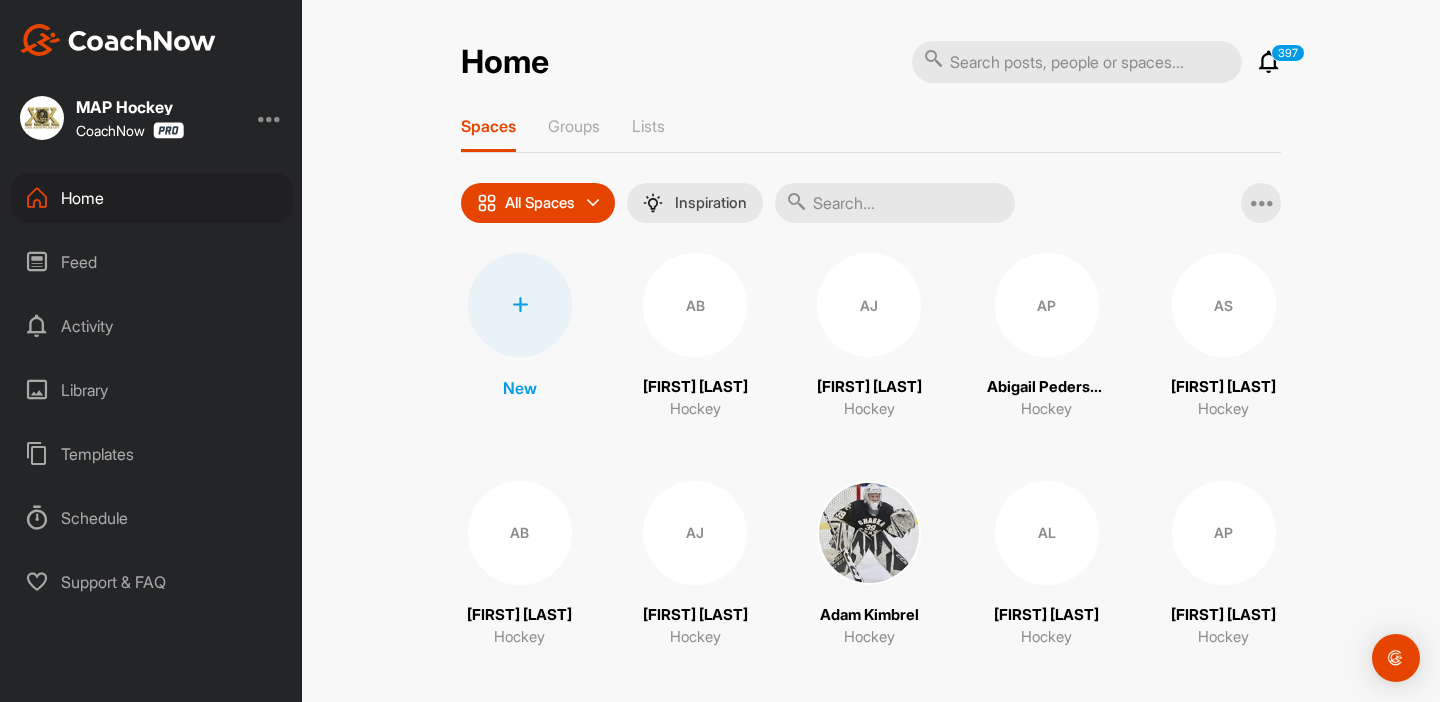 click at bounding box center [895, 203] 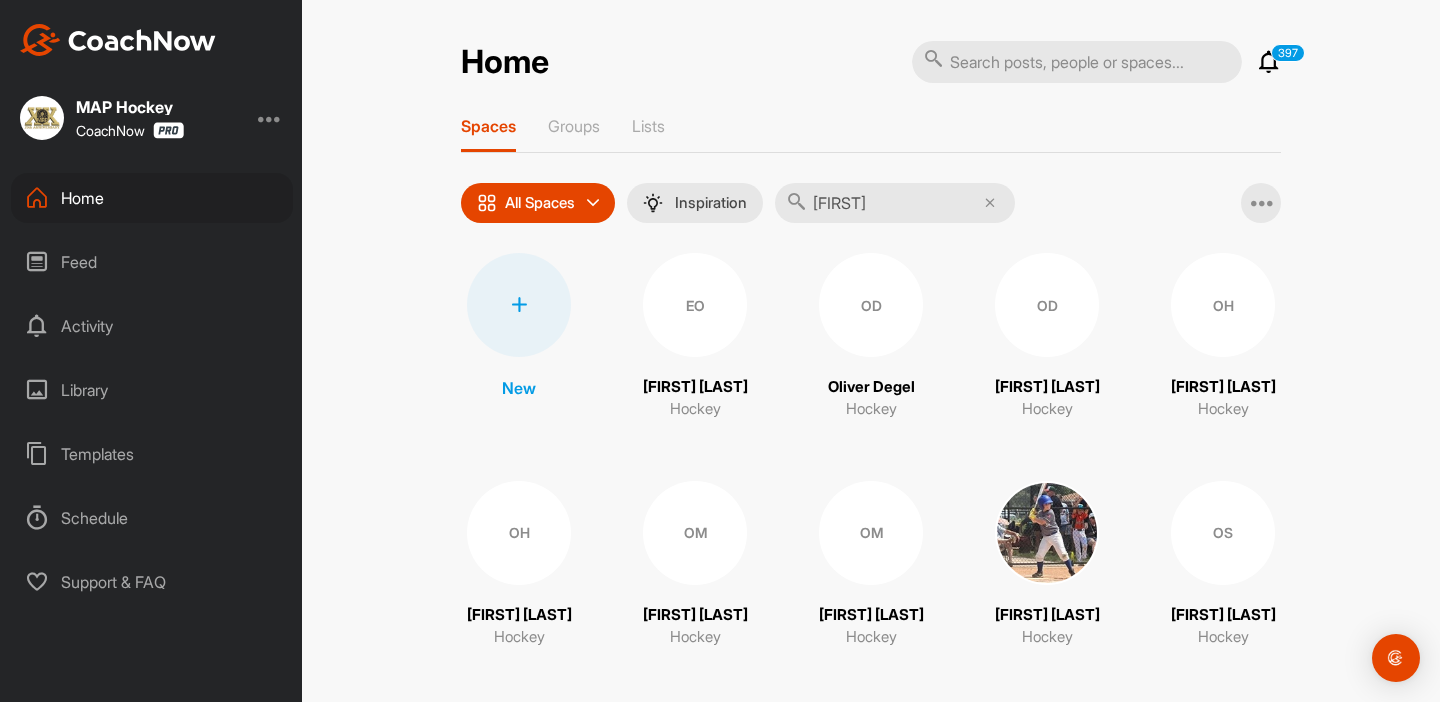 type on "[FIRST]" 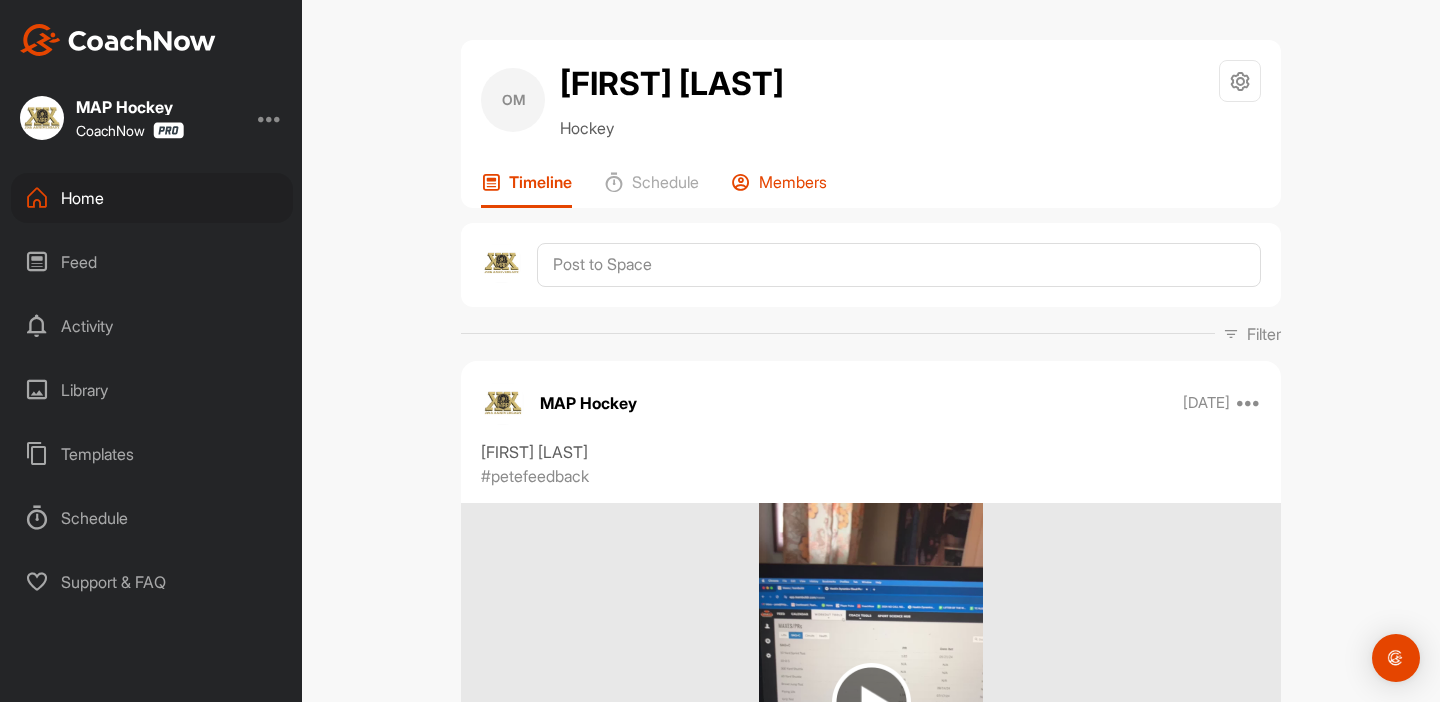 click on "Members" at bounding box center (793, 182) 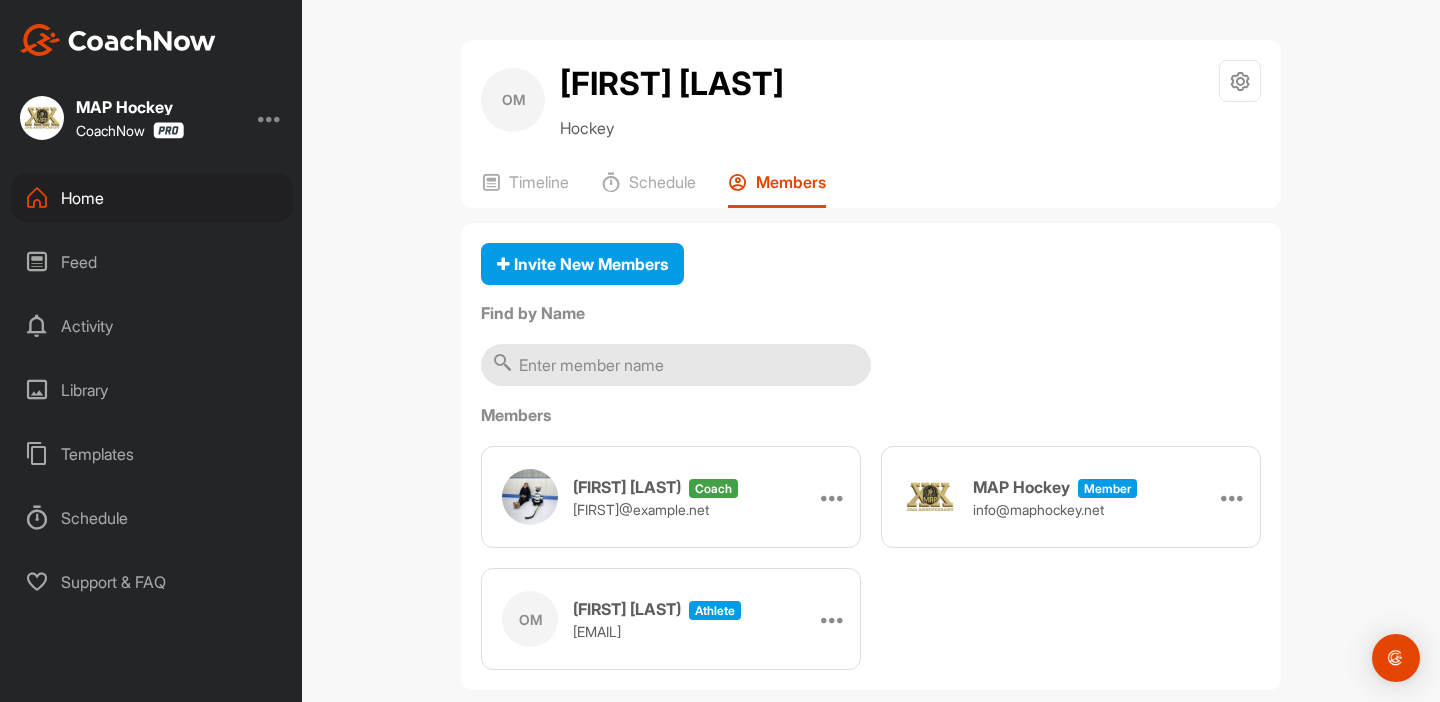 click at bounding box center (676, 365) 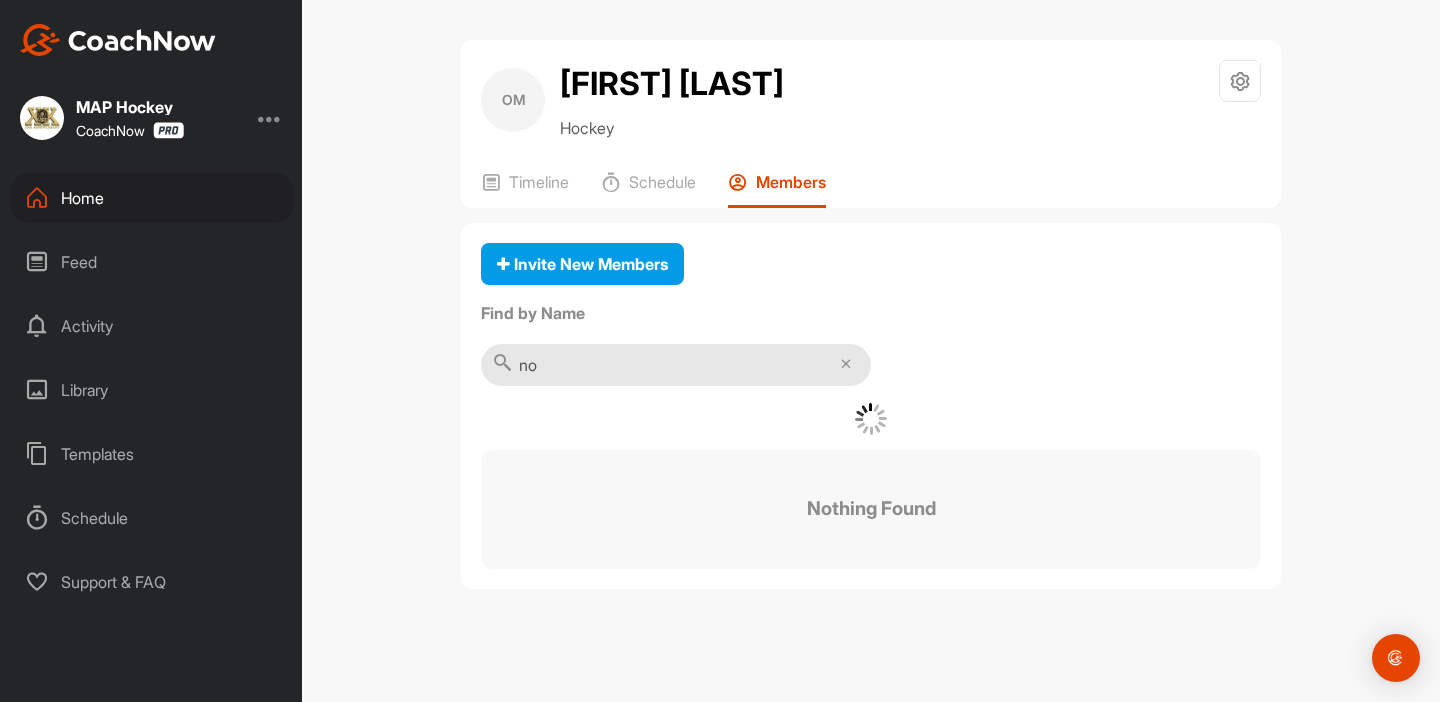 type on "n" 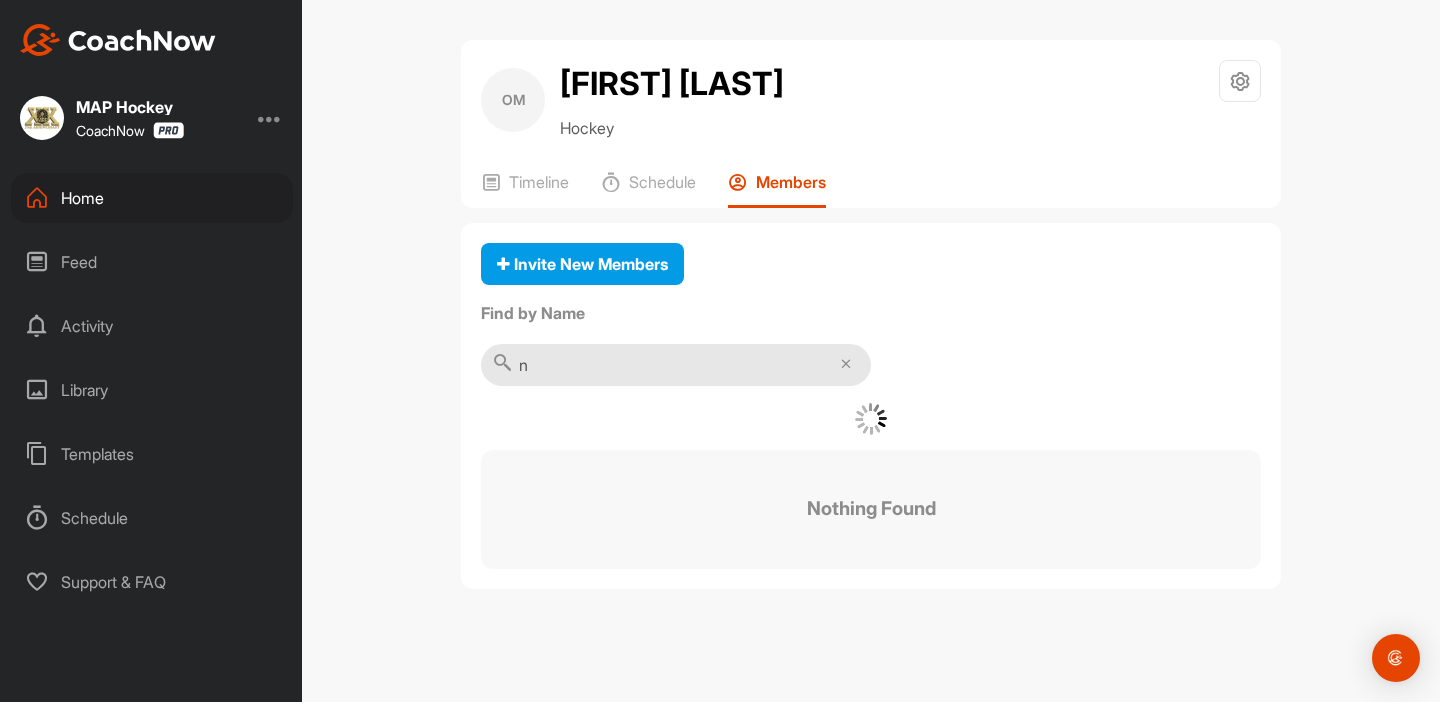 type 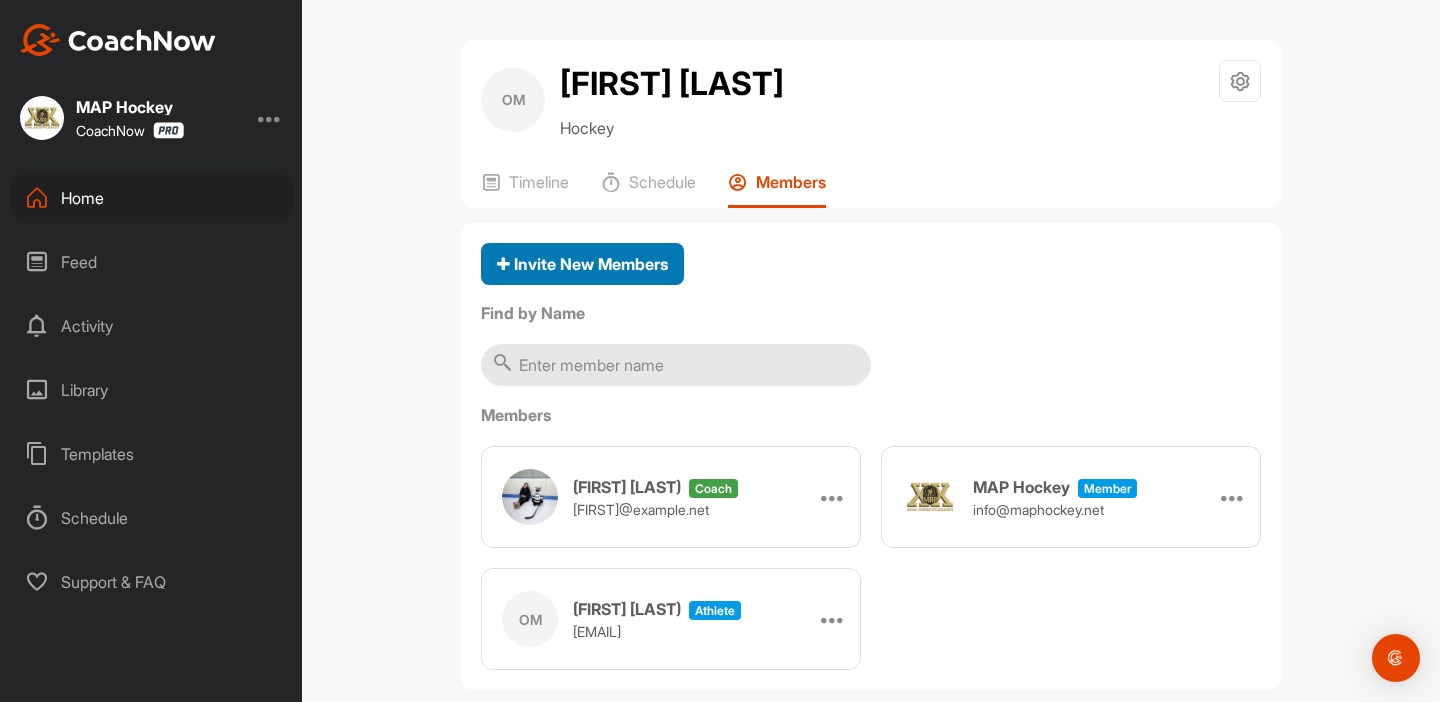 click on "Invite New Members" at bounding box center (582, 264) 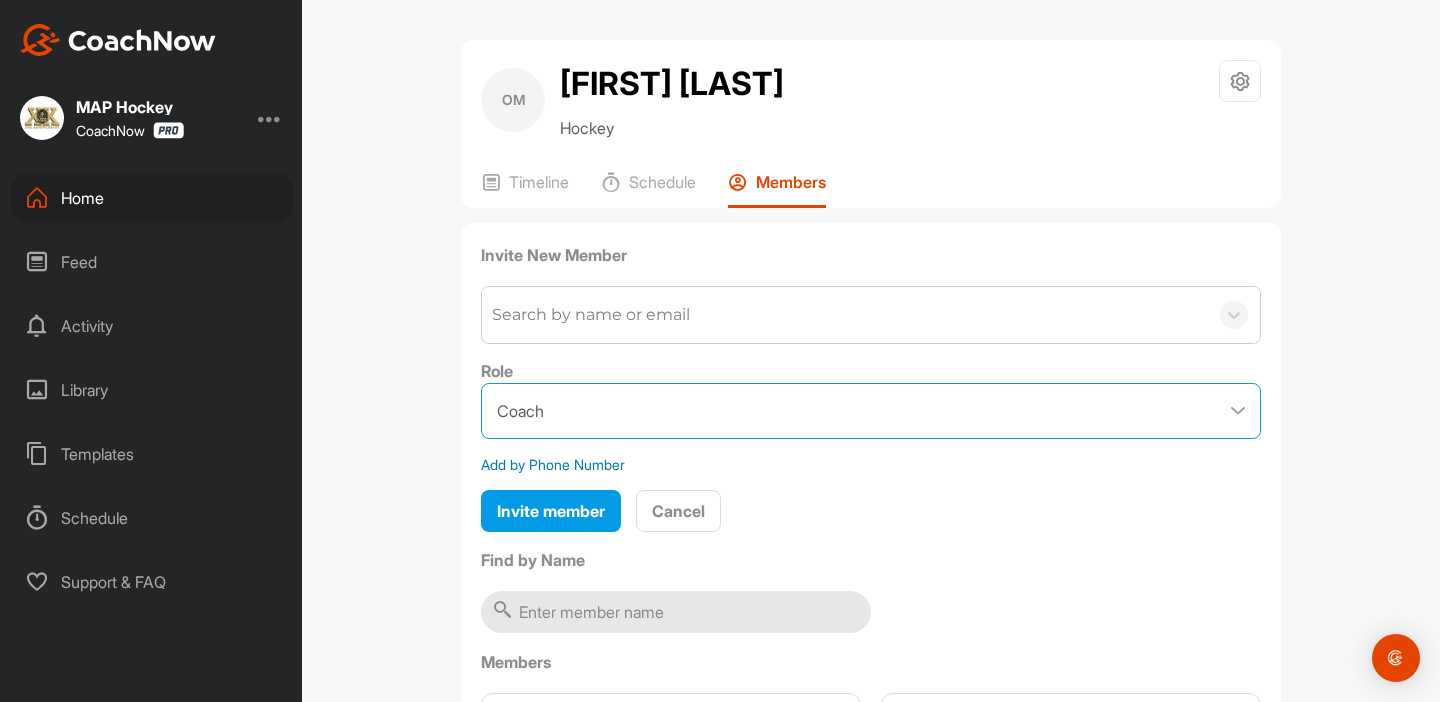 click on "Coach Member" at bounding box center (871, 411) 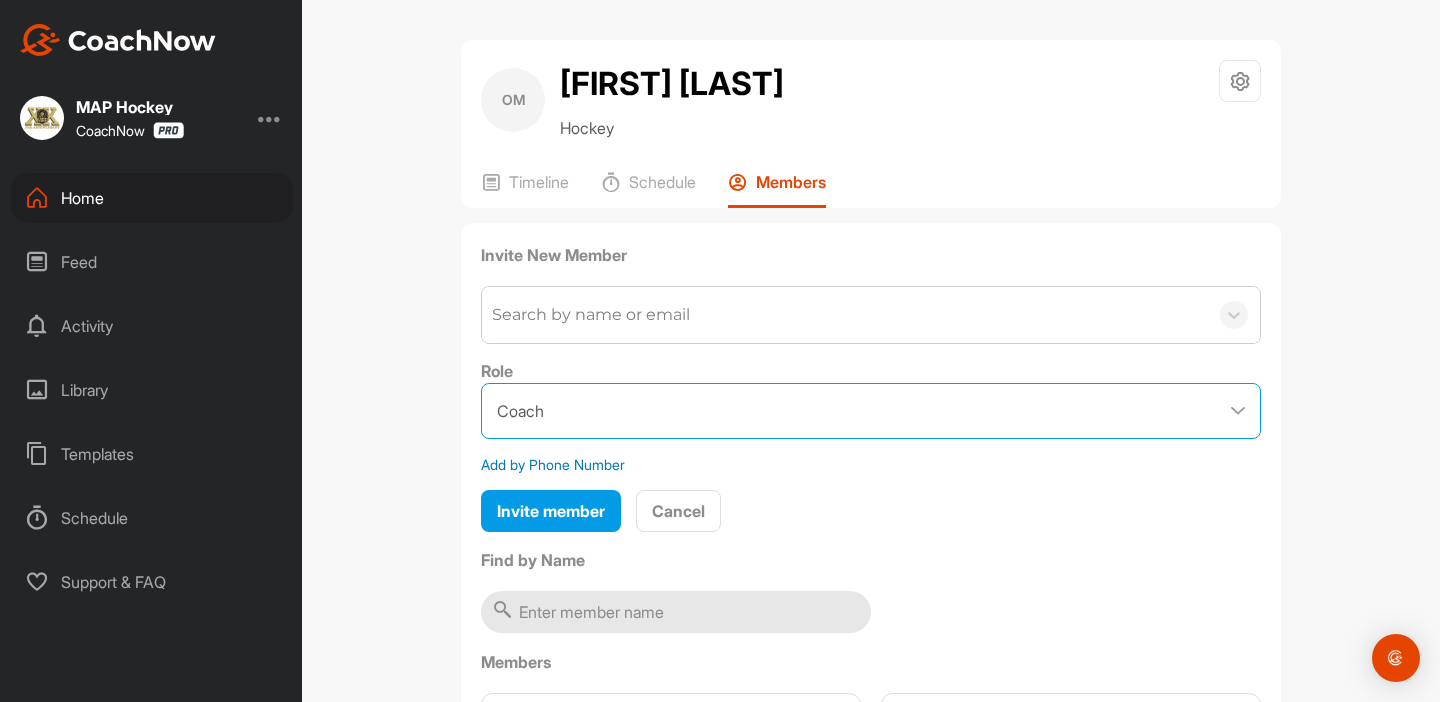 select on "contributor" 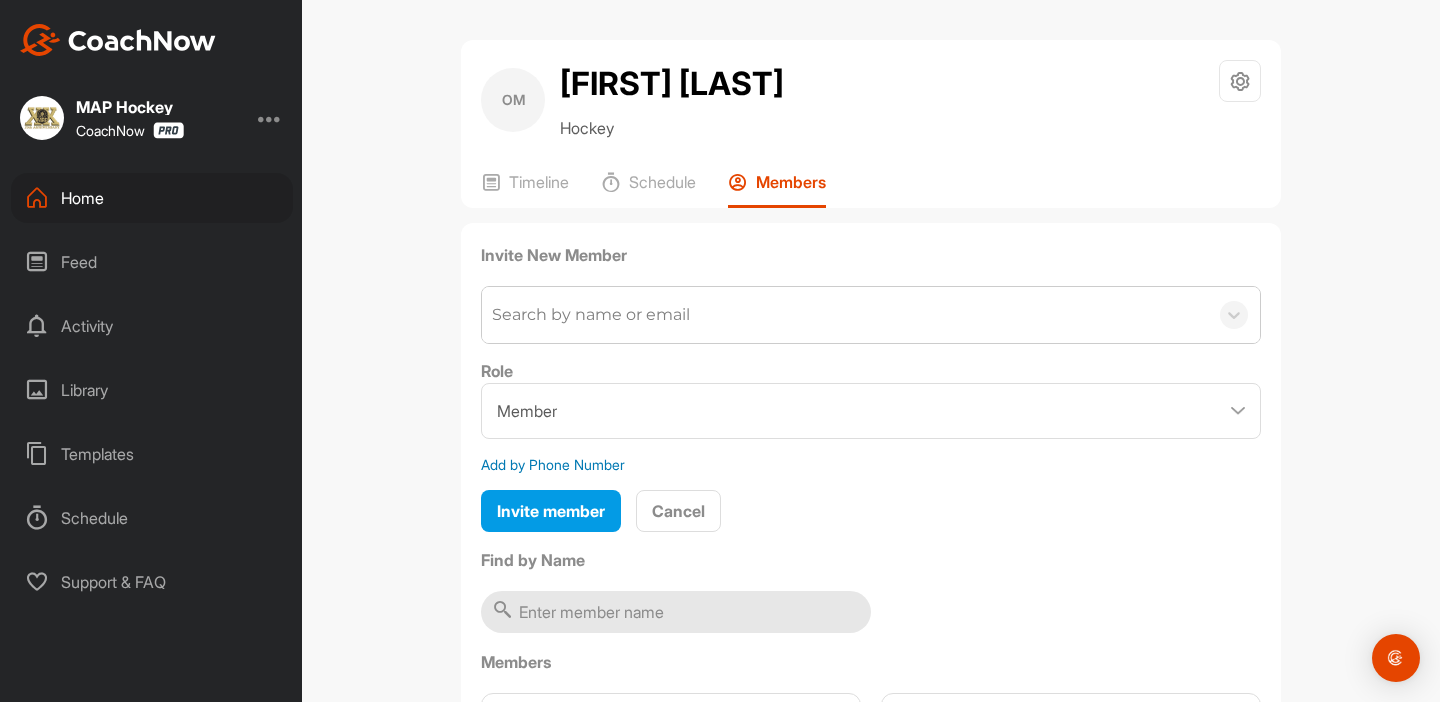 click on "Search by name or email" at bounding box center (845, 315) 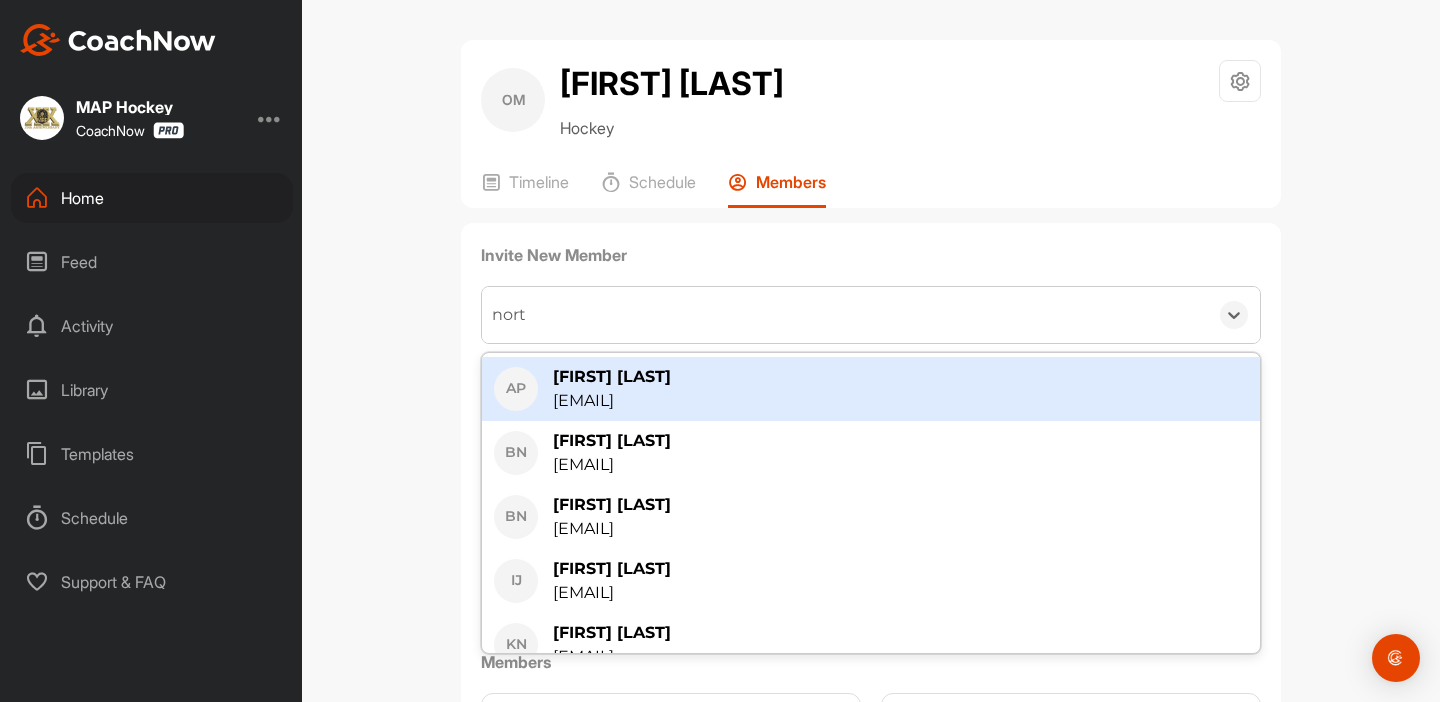 type on "north" 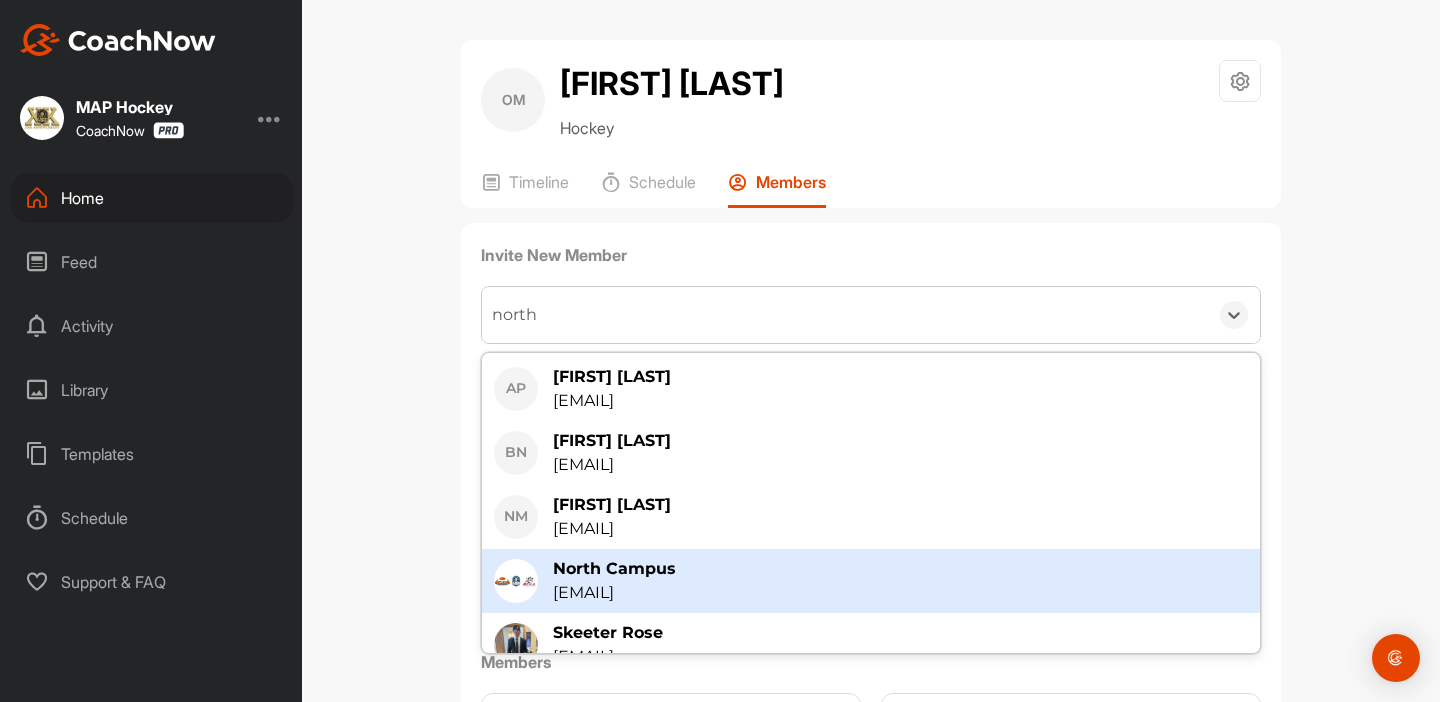 click on "[EMAIL]" at bounding box center (614, 593) 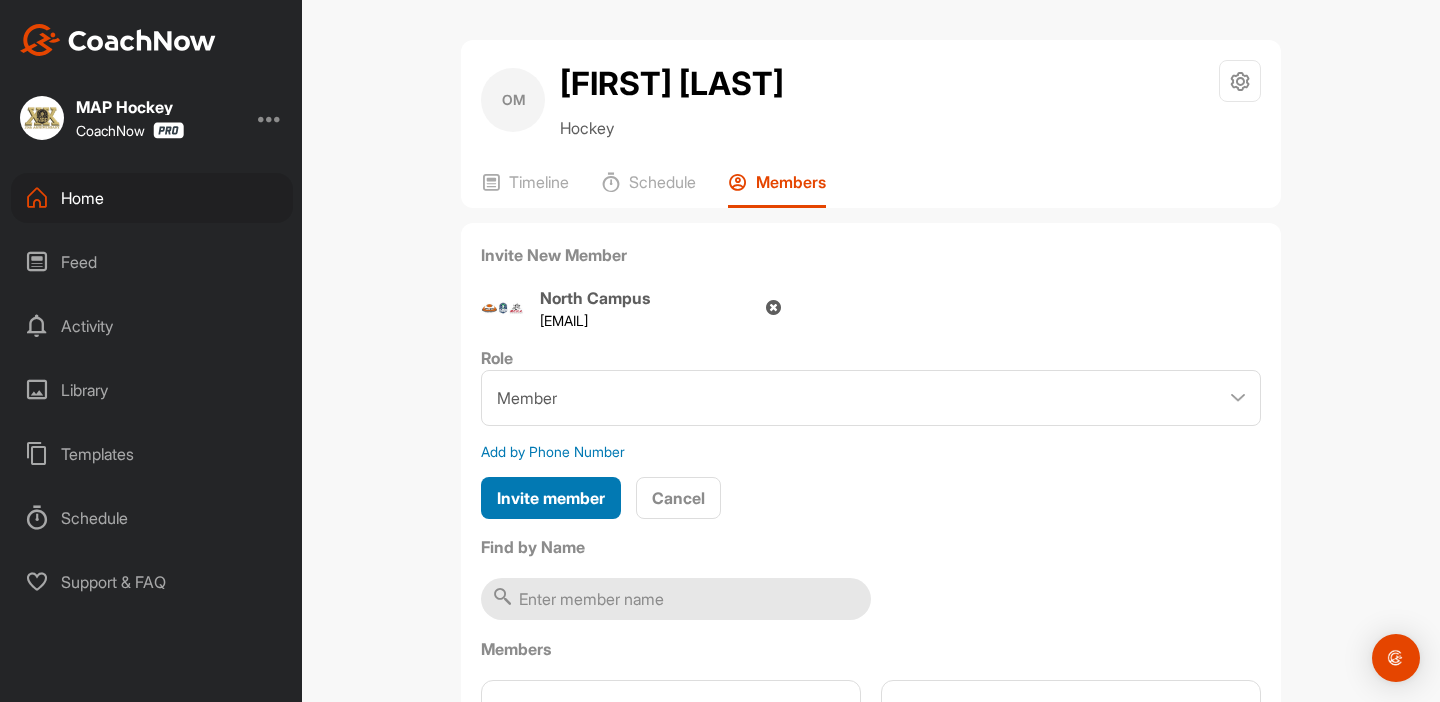 click on "Invite member" at bounding box center [551, 498] 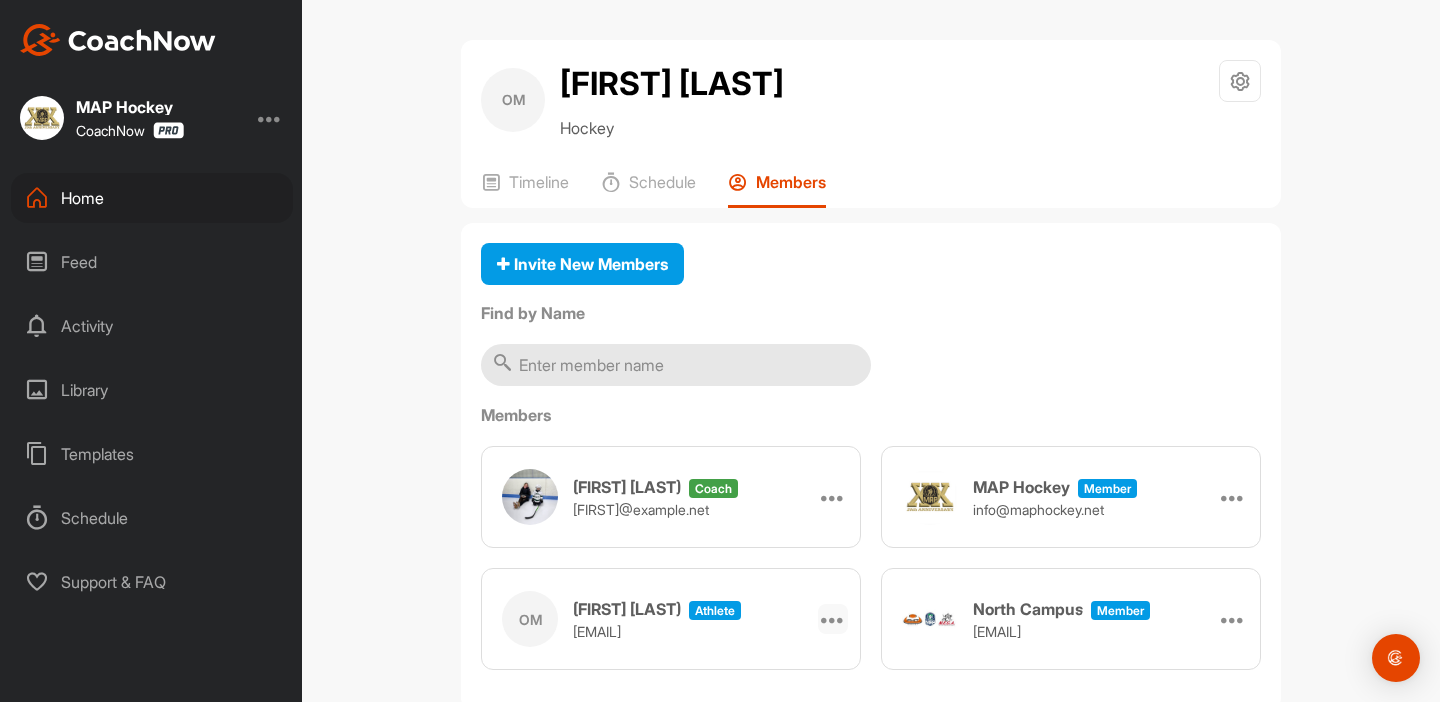 click at bounding box center (833, 619) 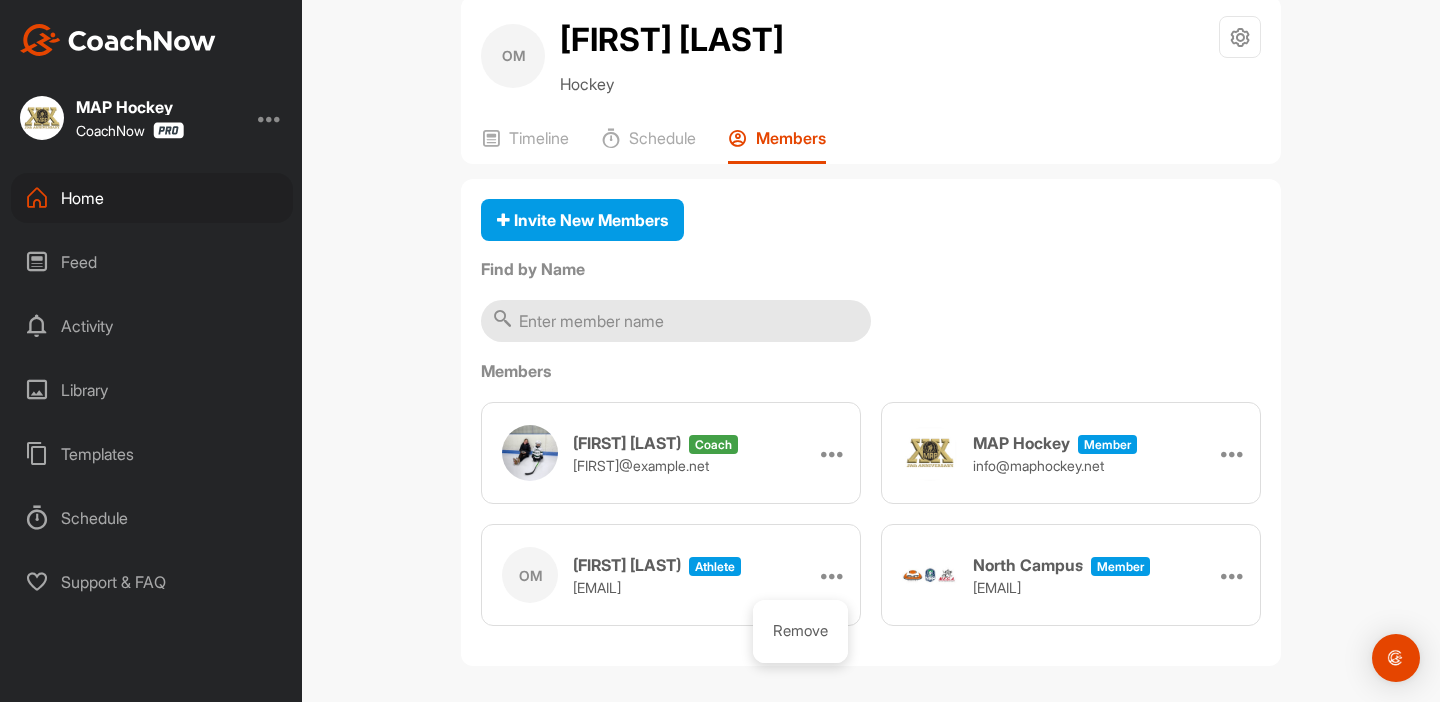 scroll, scrollTop: 47, scrollLeft: 0, axis: vertical 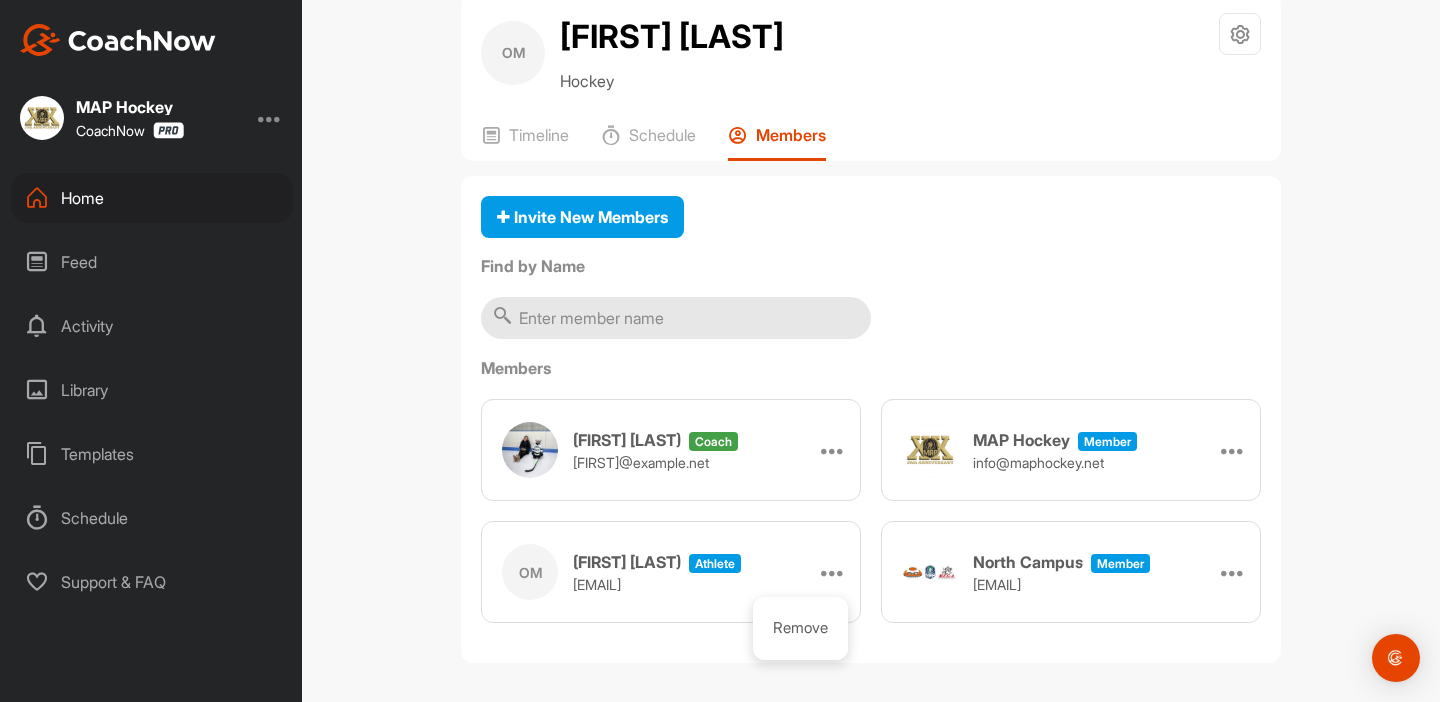 click on "Feed" at bounding box center (152, 262) 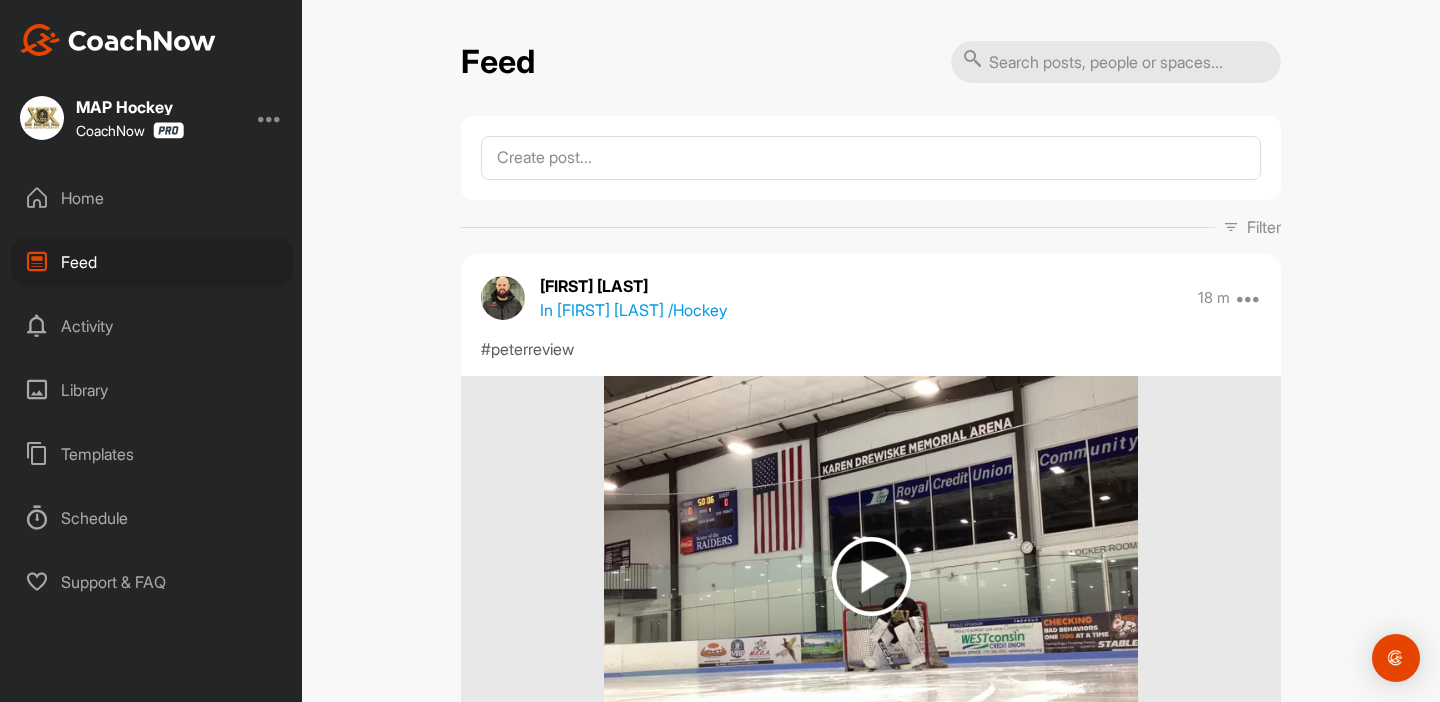 click at bounding box center [270, 118] 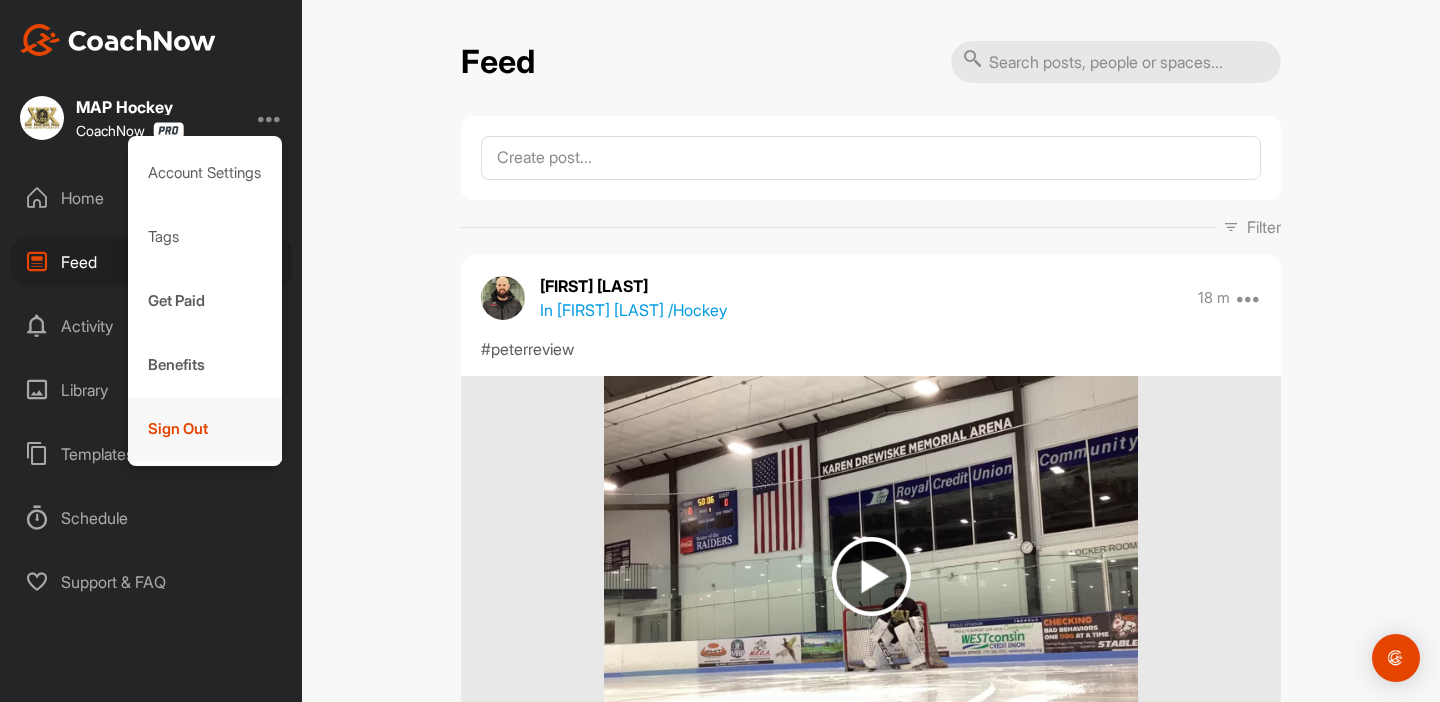 click on "Sign Out" at bounding box center [205, 429] 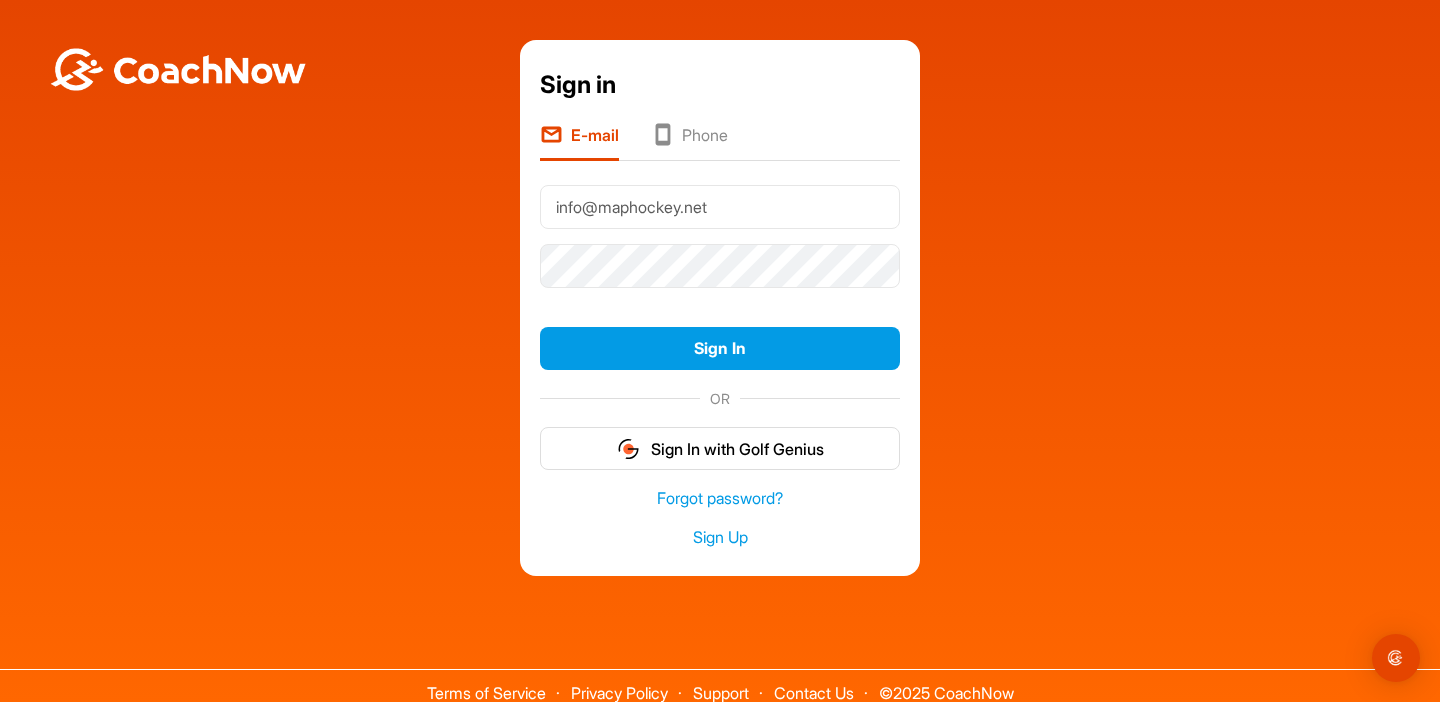 click on "info@maphockey.net" at bounding box center [720, 207] 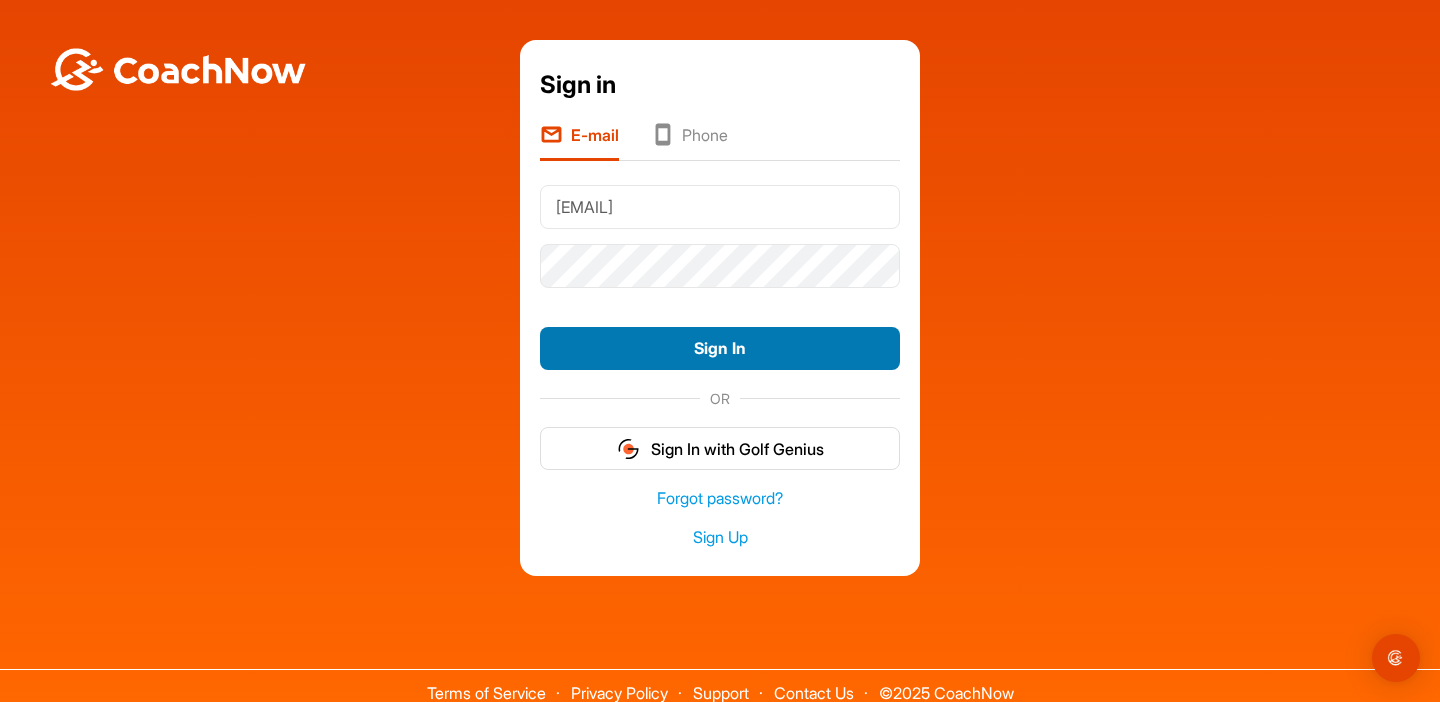 click on "Sign In" at bounding box center (720, 348) 